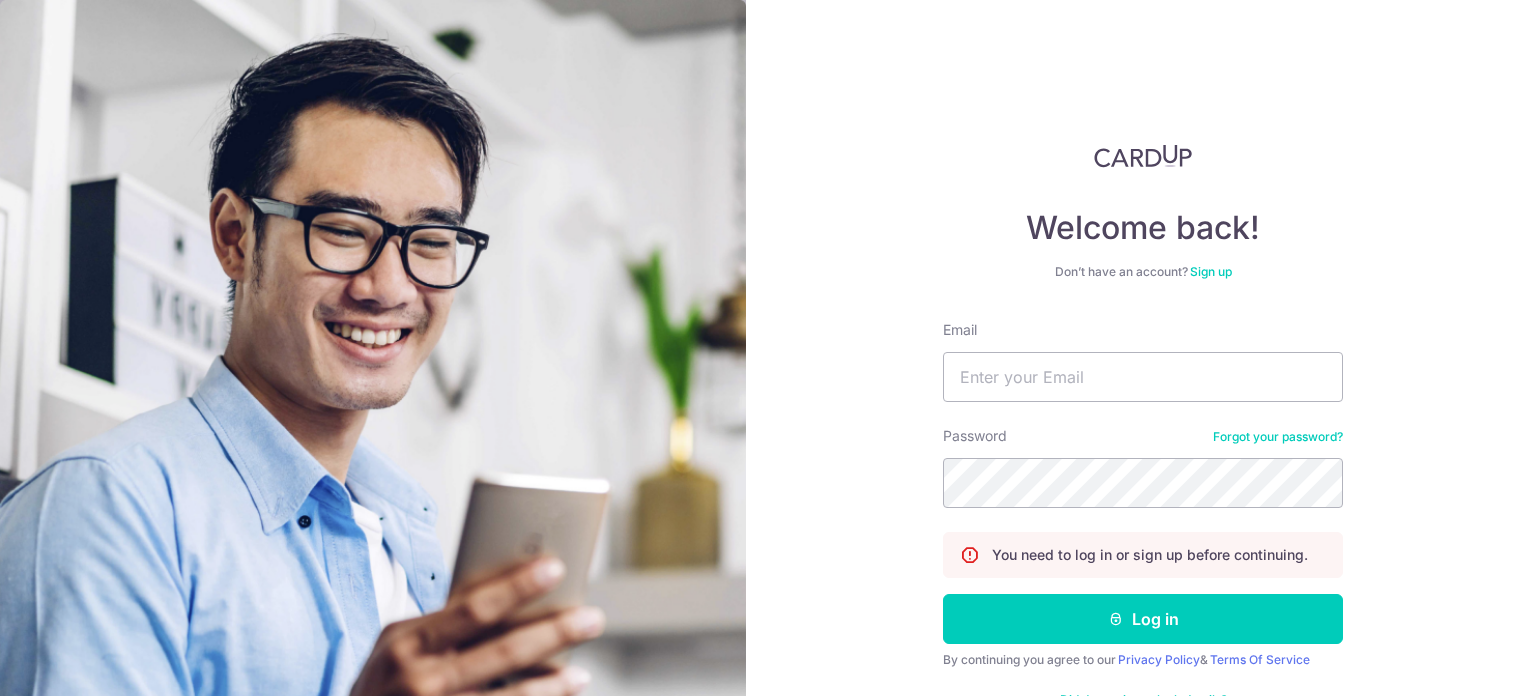 scroll, scrollTop: 0, scrollLeft: 0, axis: both 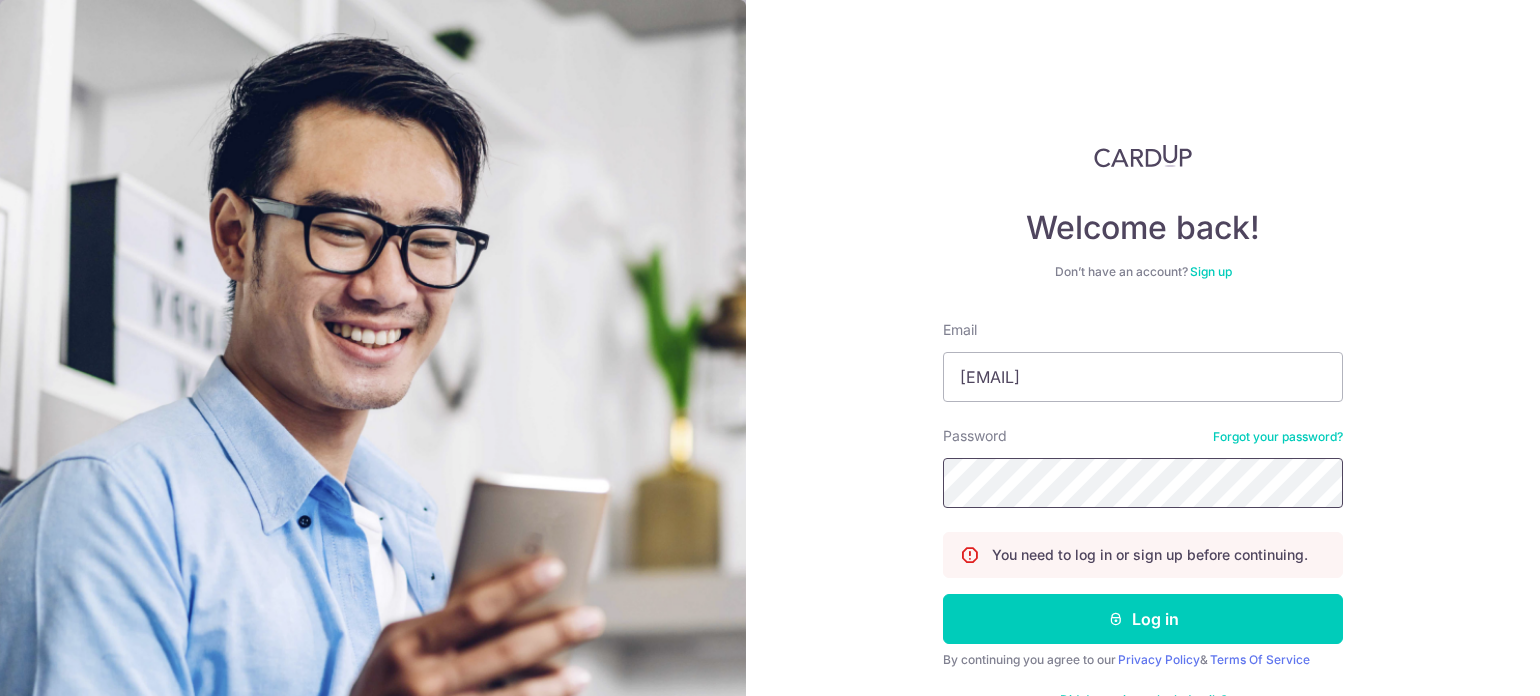 click on "Log in" at bounding box center [1143, 619] 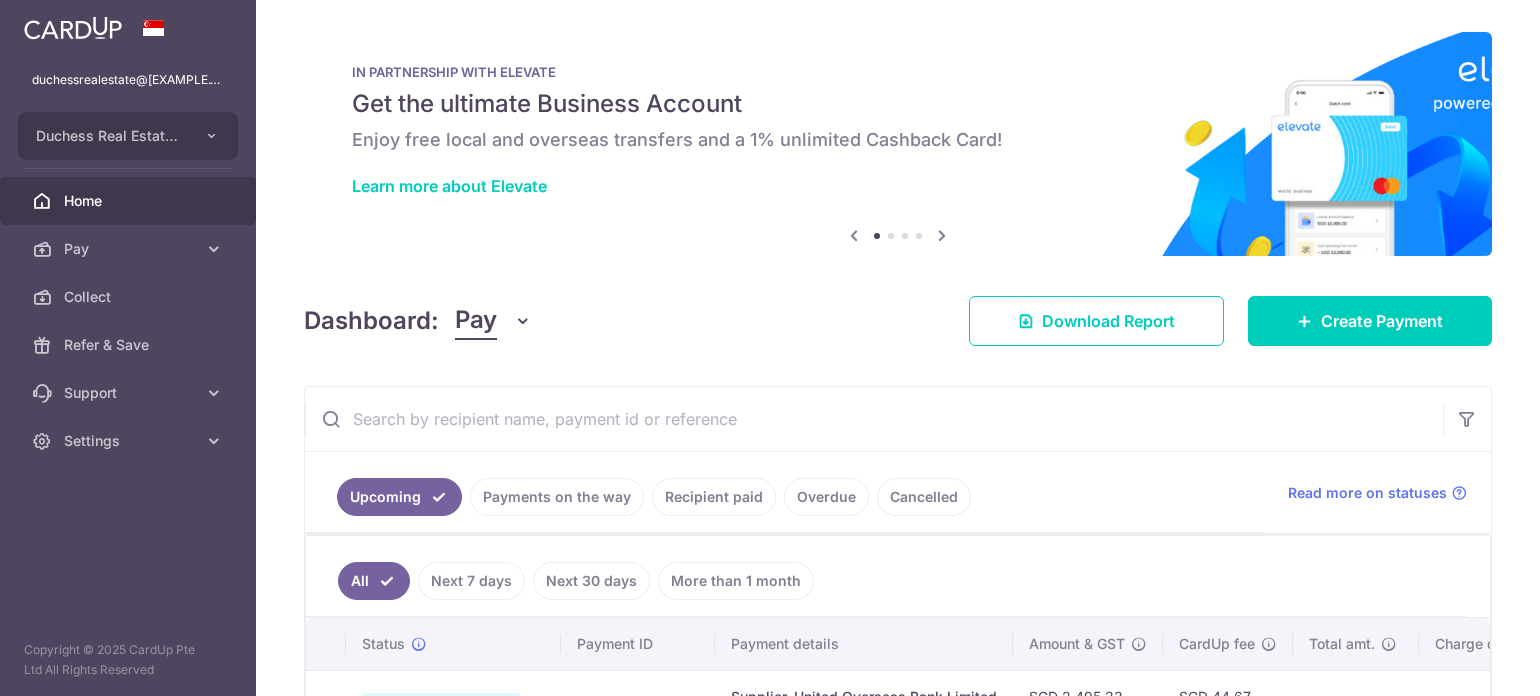 scroll, scrollTop: 0, scrollLeft: 0, axis: both 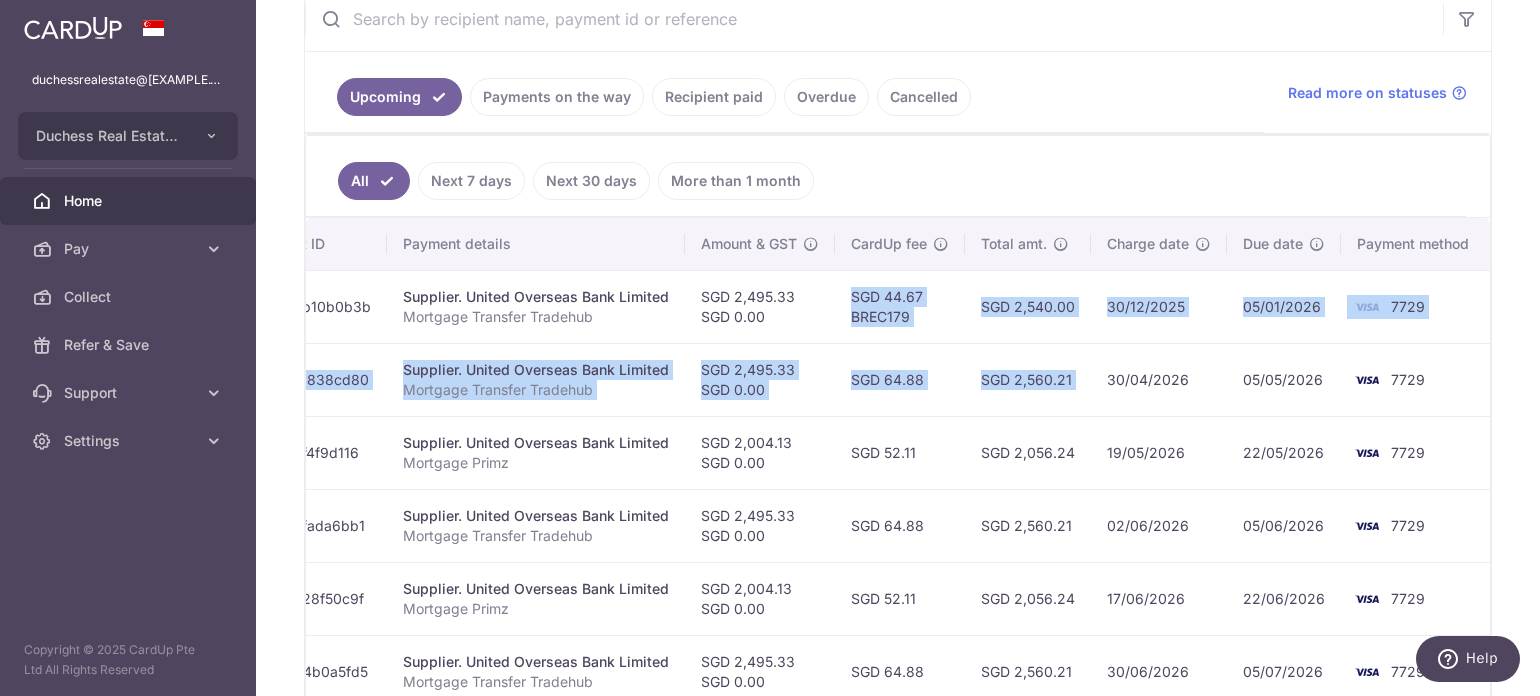 drag, startPoint x: 1049, startPoint y: 319, endPoint x: 1076, endPoint y: 385, distance: 71.30919 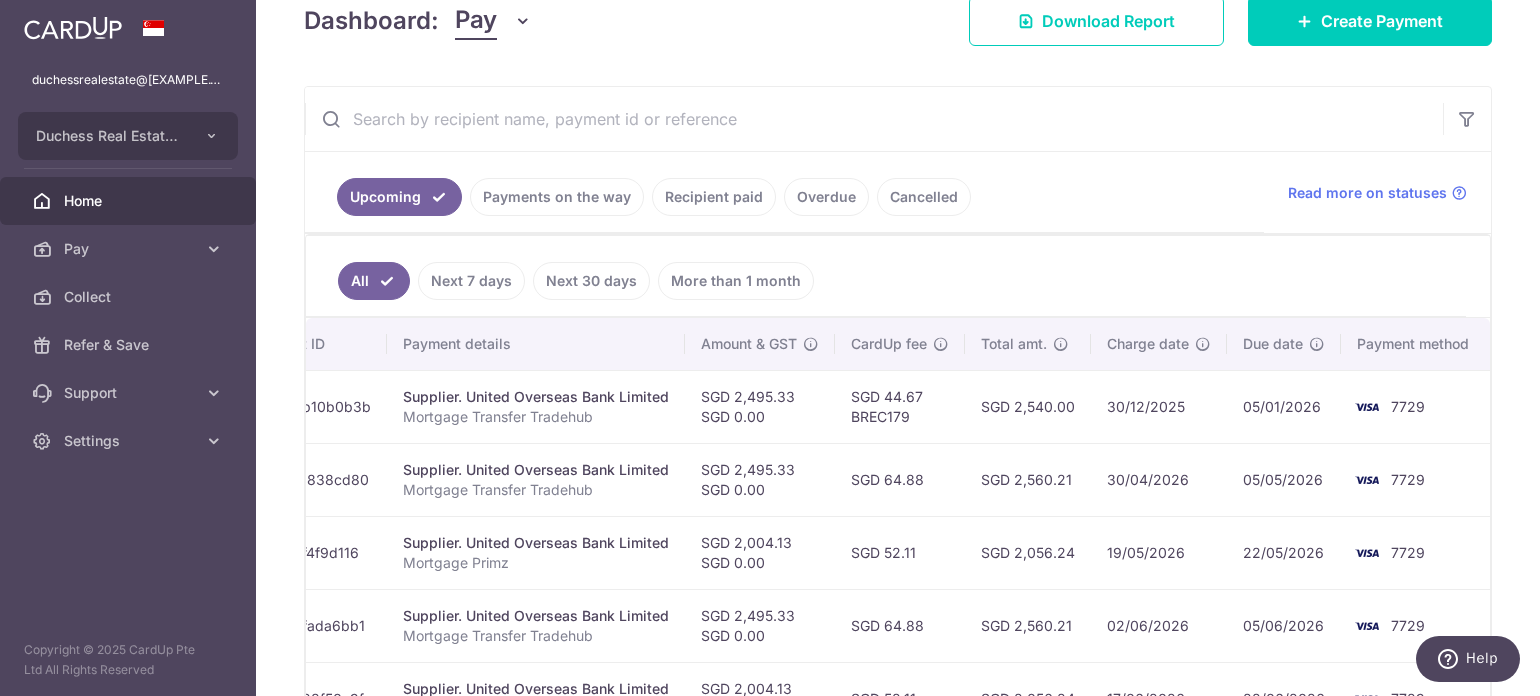 click on "Payments on the way" at bounding box center (557, 197) 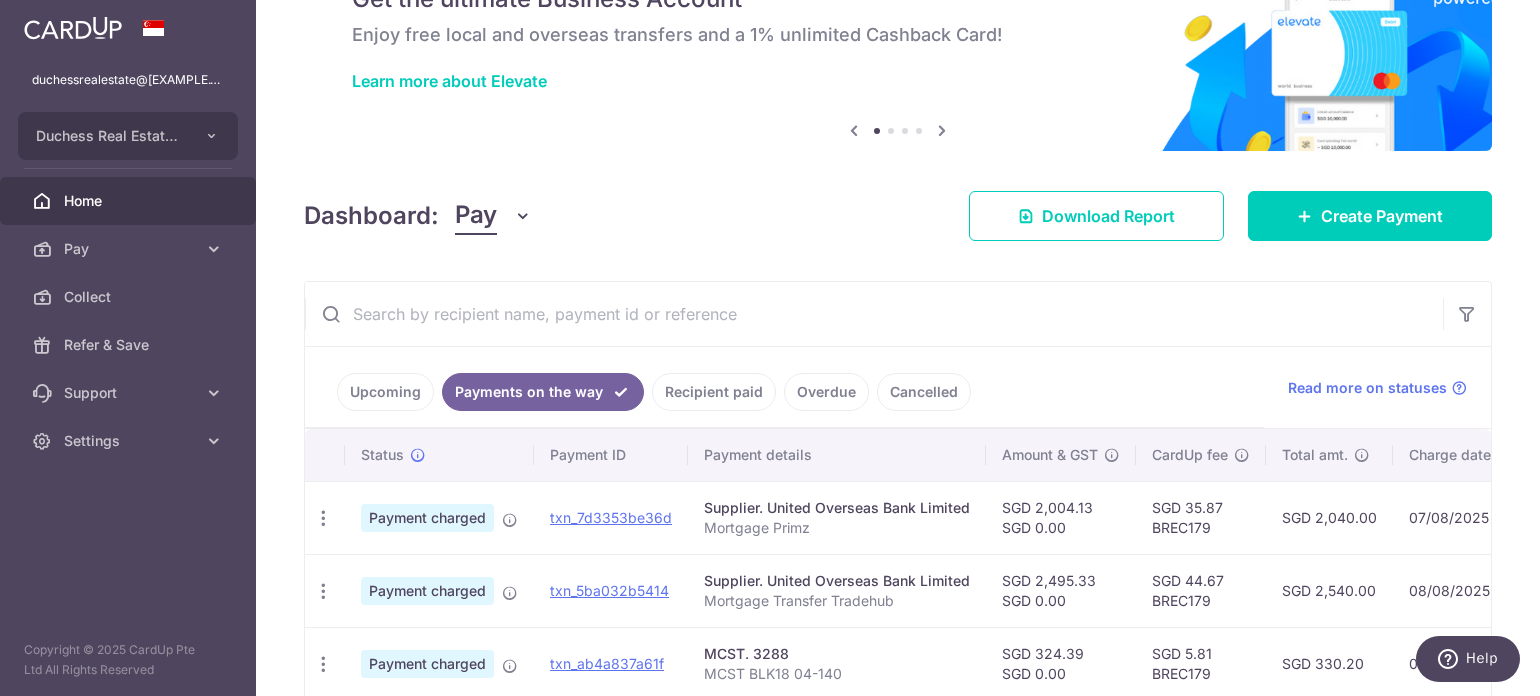 scroll, scrollTop: 286, scrollLeft: 0, axis: vertical 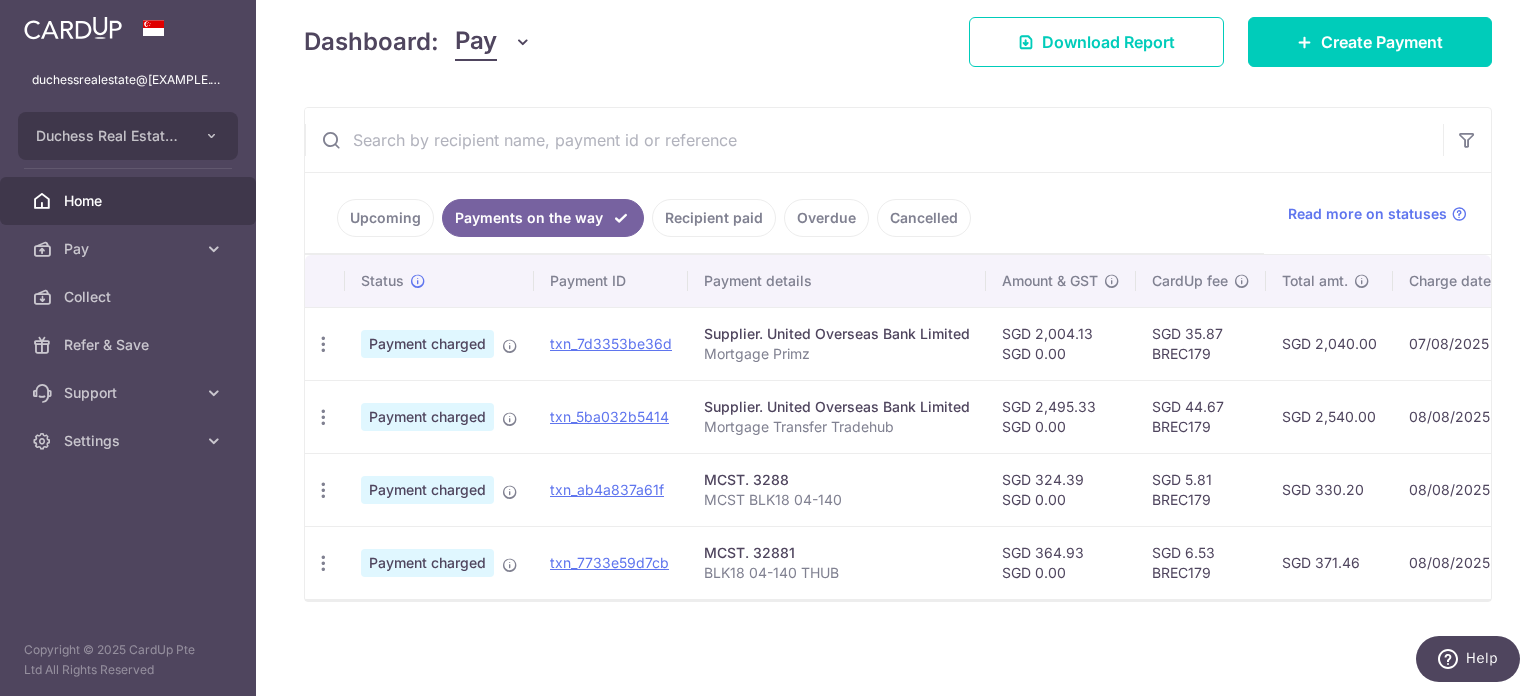 click on "Recipient paid" at bounding box center [714, 218] 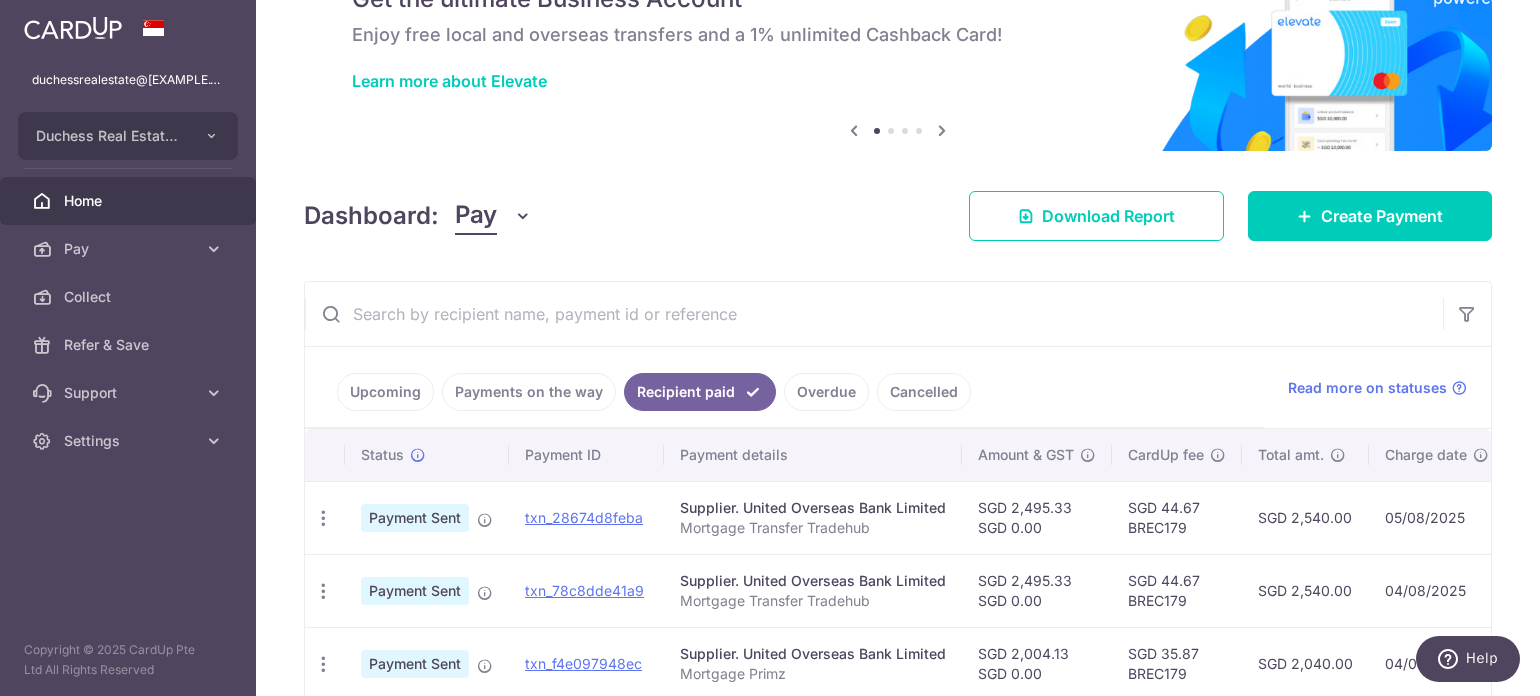 scroll, scrollTop: 300, scrollLeft: 0, axis: vertical 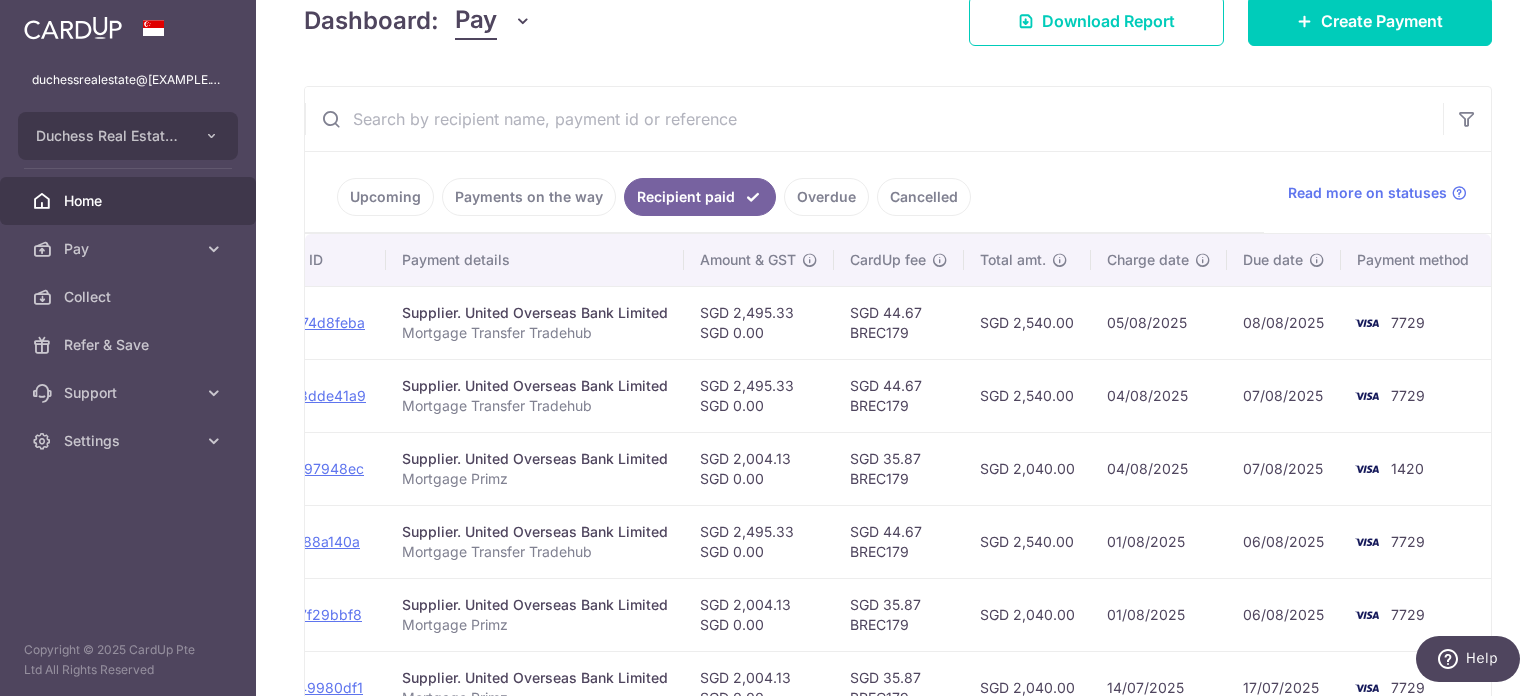 drag, startPoint x: 1182, startPoint y: 410, endPoint x: 1192, endPoint y: 456, distance: 47.07441 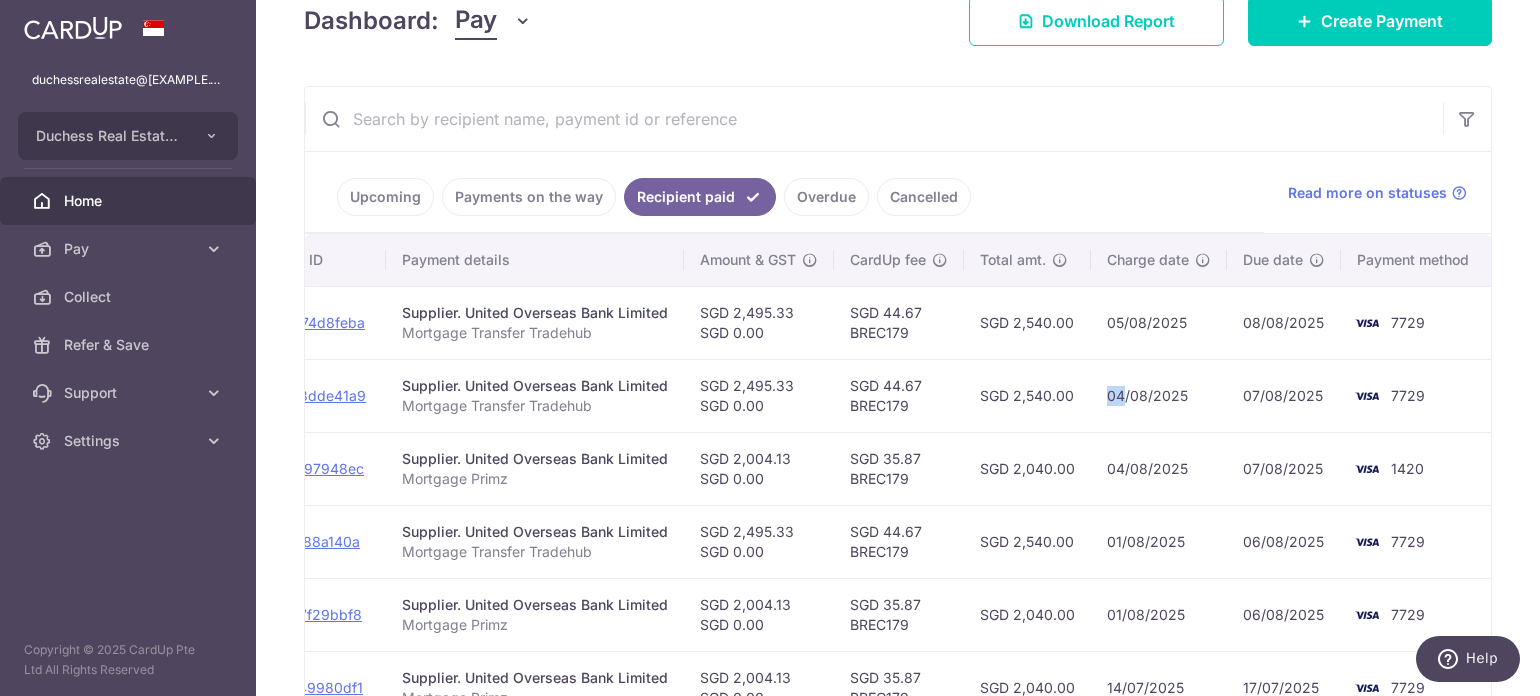 click on "04/08/2025" at bounding box center [1159, 395] 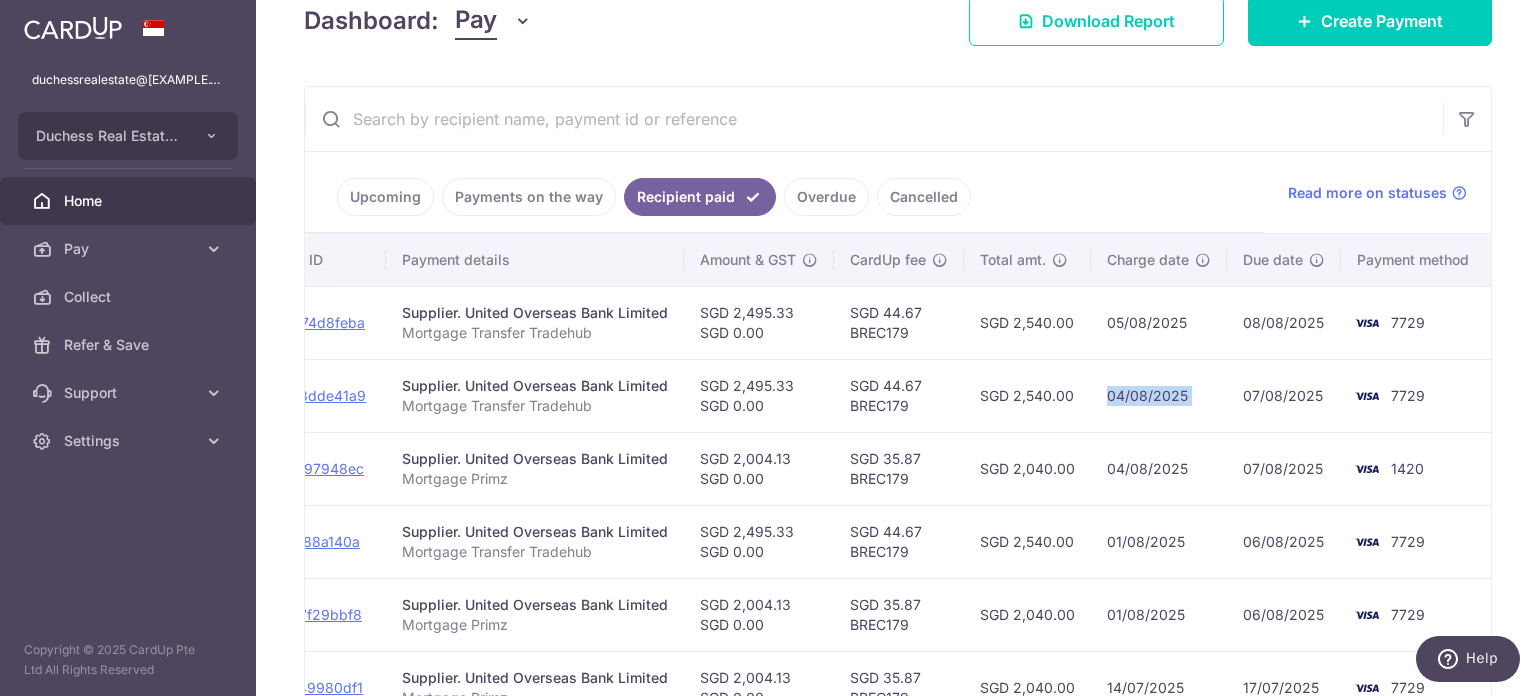 click on "04/08/2025" at bounding box center [1159, 395] 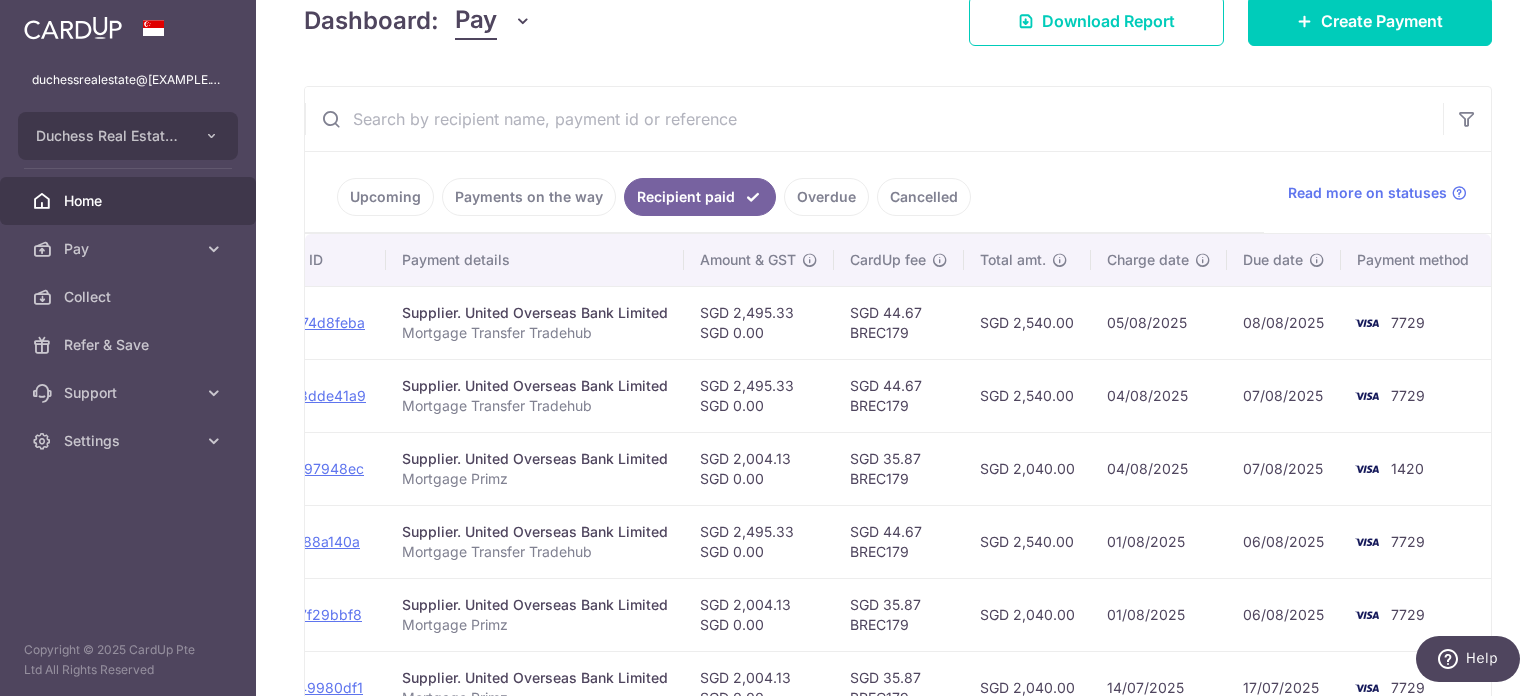 click on "SGD 2,540.00" at bounding box center [1027, 395] 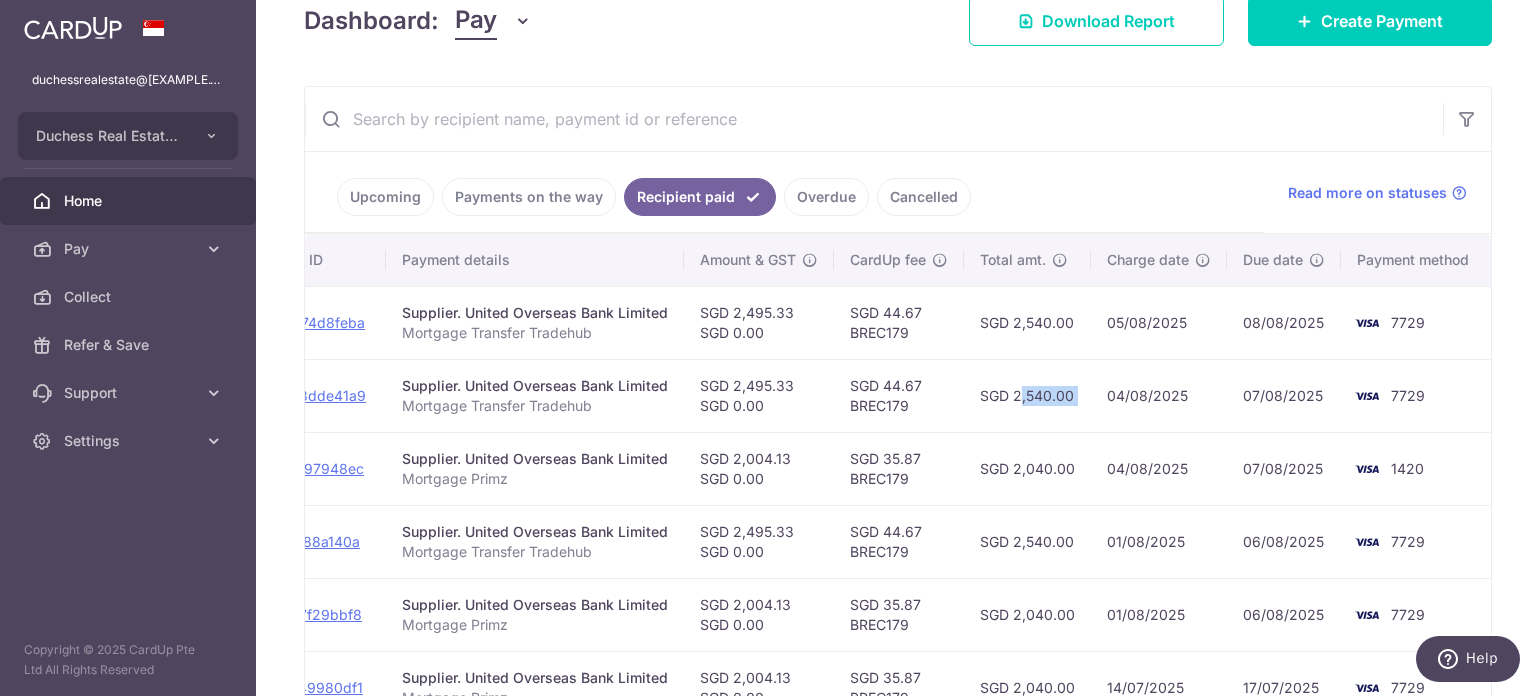 click on "SGD 2,540.00" at bounding box center (1027, 395) 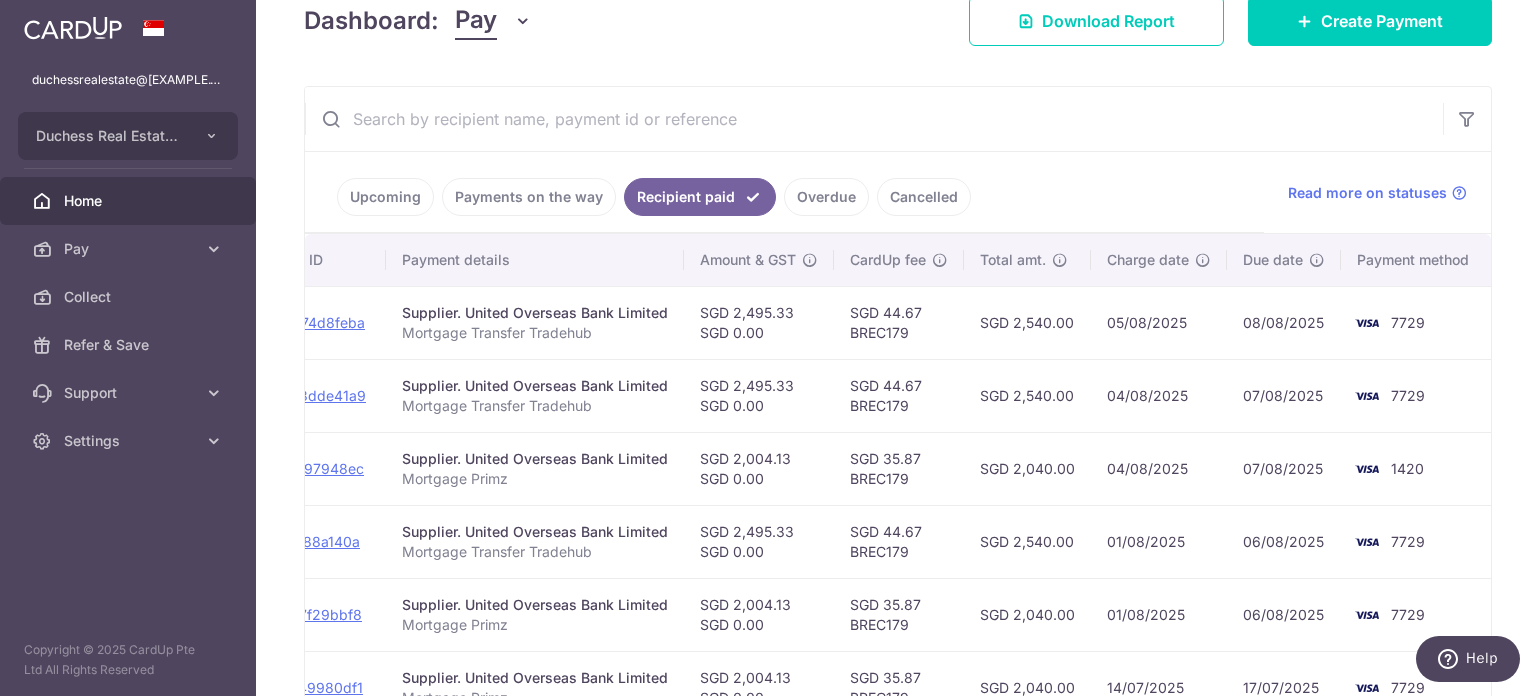 click on "SGD 2,540.00" at bounding box center [1027, 395] 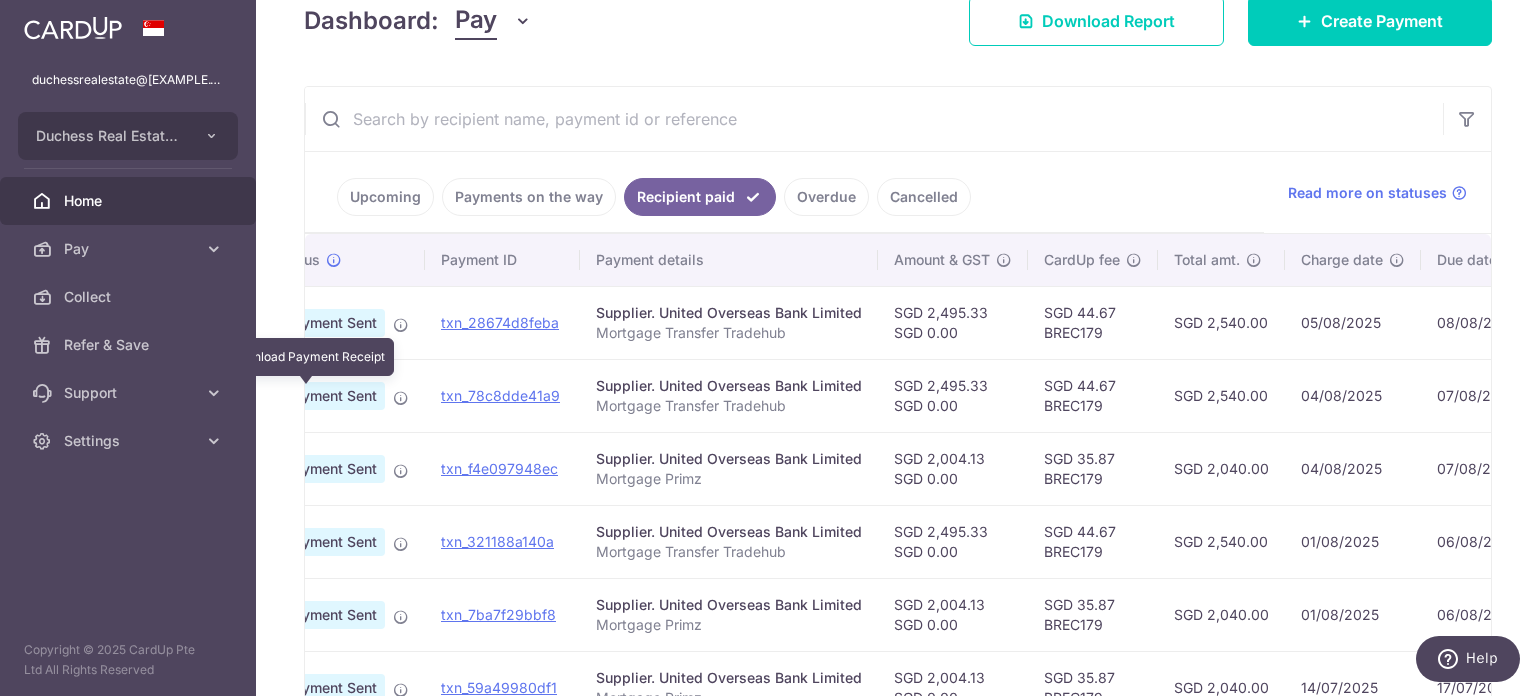 scroll, scrollTop: 0, scrollLeft: 0, axis: both 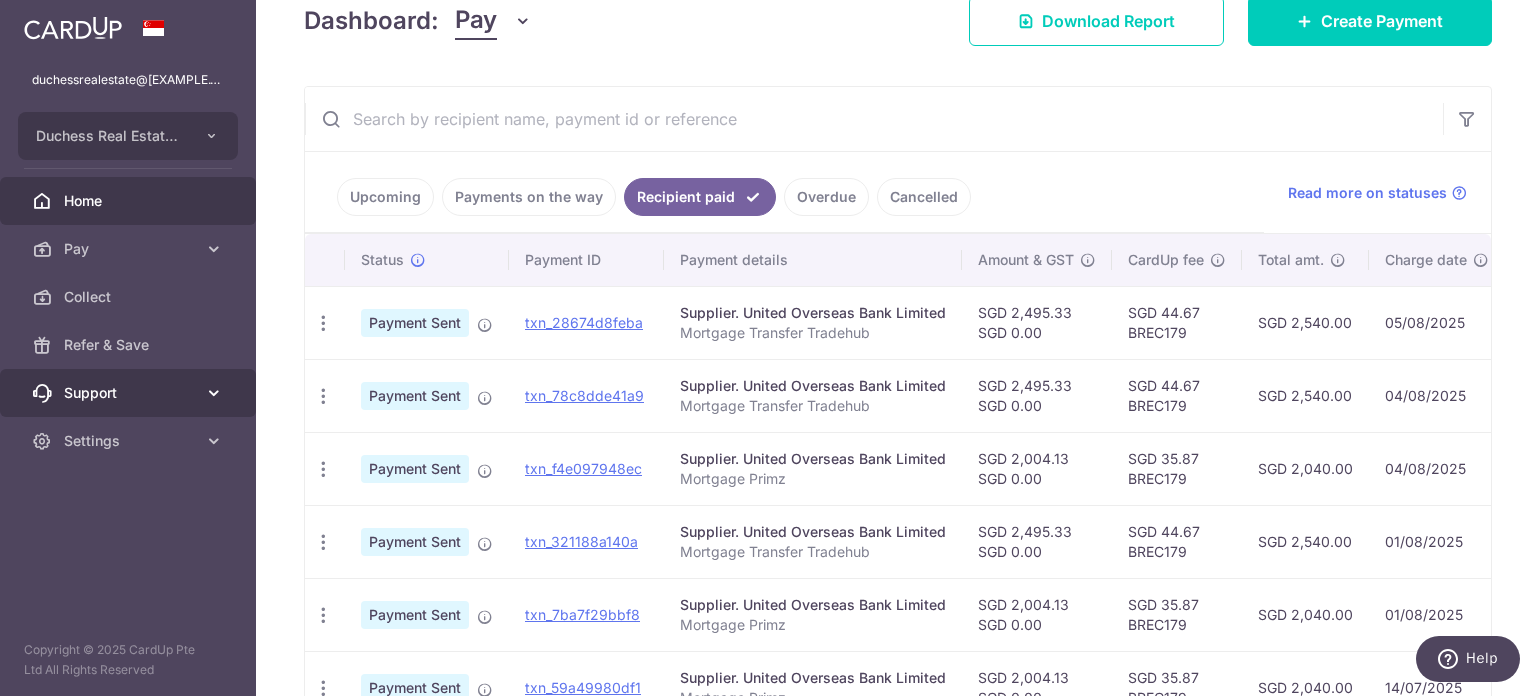 drag, startPoint x: 1068, startPoint y: 383, endPoint x: 67, endPoint y: 384, distance: 1001.0005 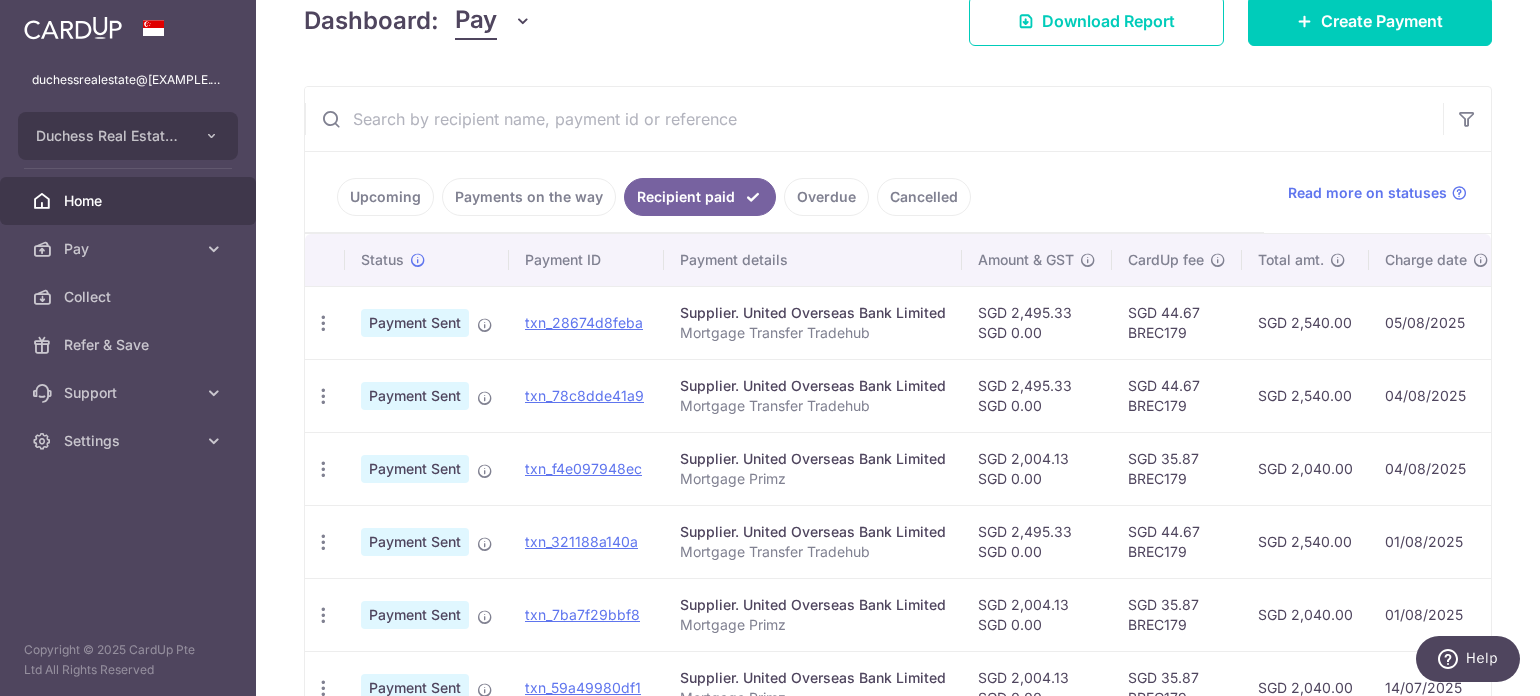 click on "duchessrealestate@example.com
Duchess Real Estate Investment Pte Ltd
Add new company
Duchess Real Estate Investment Pte Ltd
Home
Pay
Payments
Recipients
Invoices
Cards
Collect
Refer & Save
Support
FAQ
Contact Us
Settings
Account
Logout" at bounding box center [128, 348] 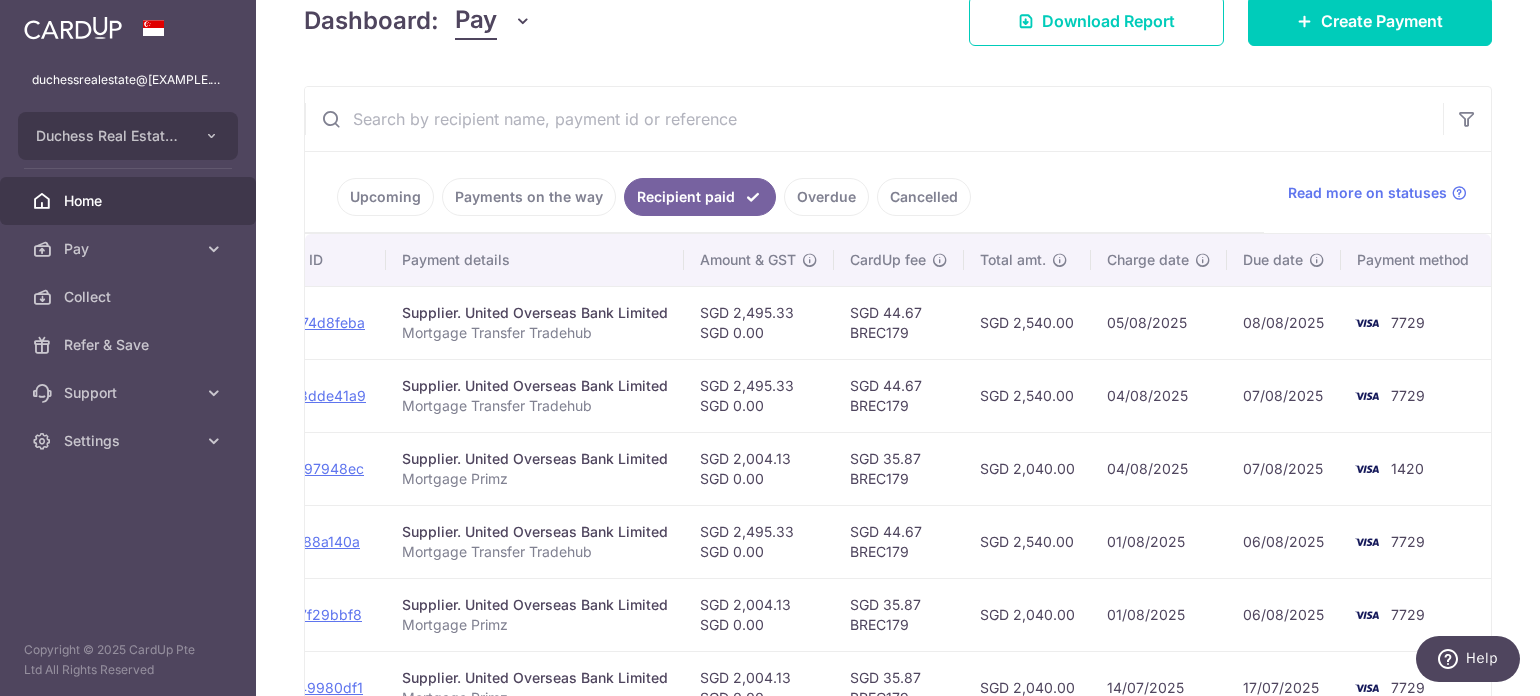 drag, startPoint x: 1456, startPoint y: 420, endPoint x: 1261, endPoint y: 456, distance: 198.29523 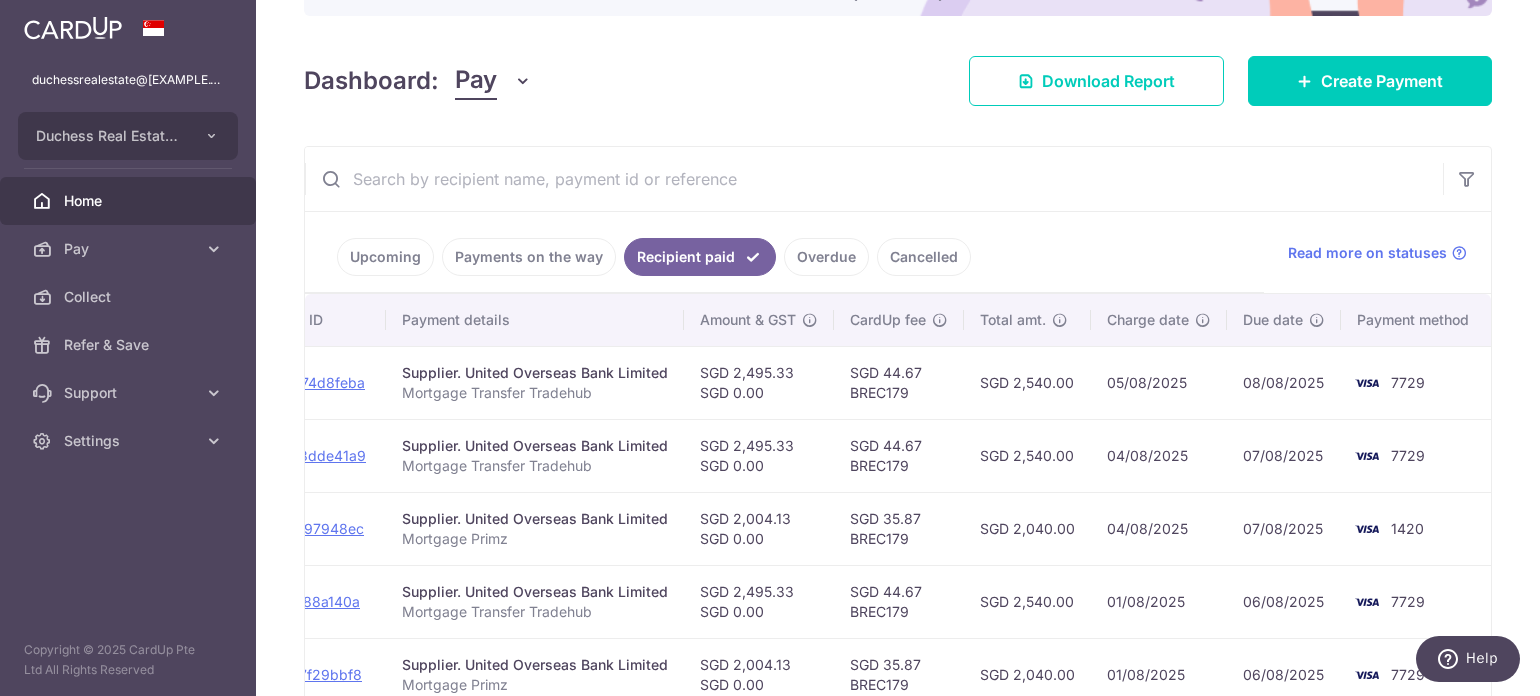 scroll, scrollTop: 100, scrollLeft: 0, axis: vertical 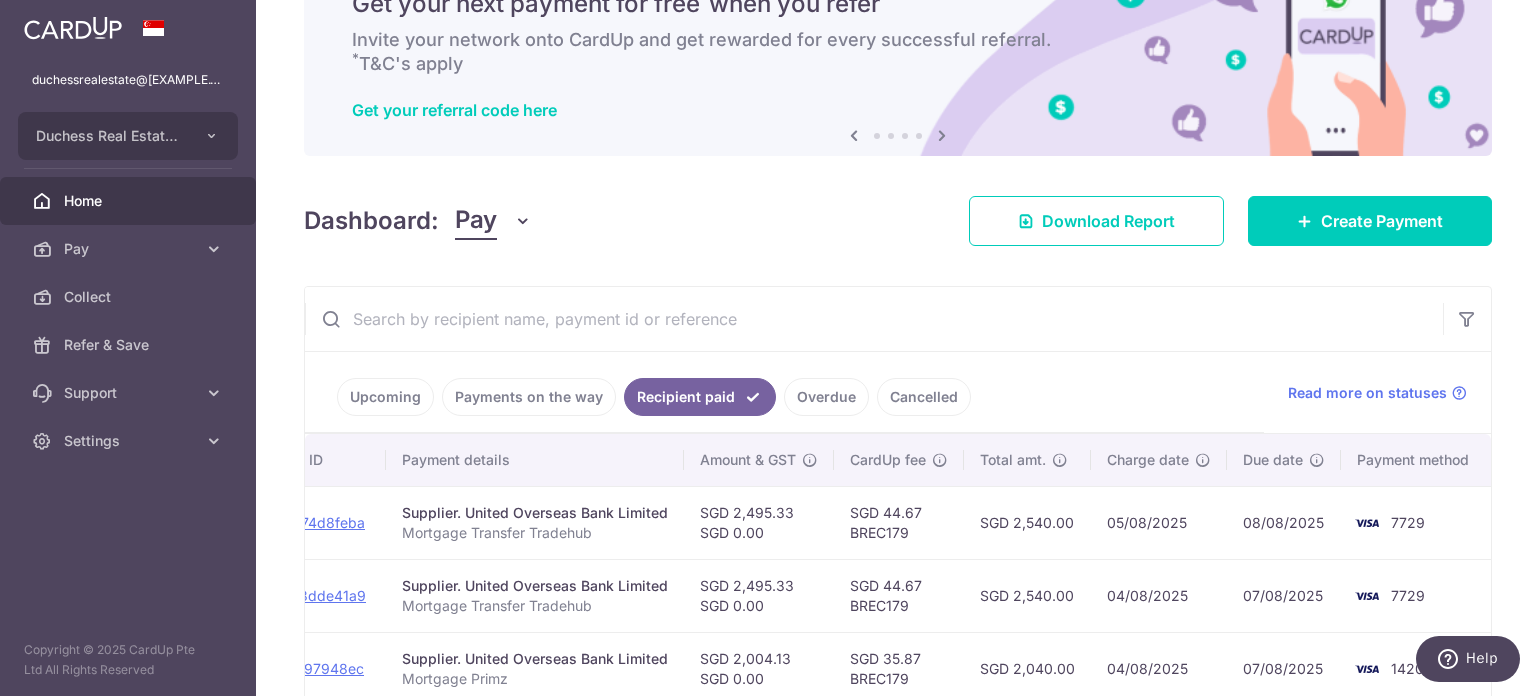 click on "Payments on the way" at bounding box center [529, 397] 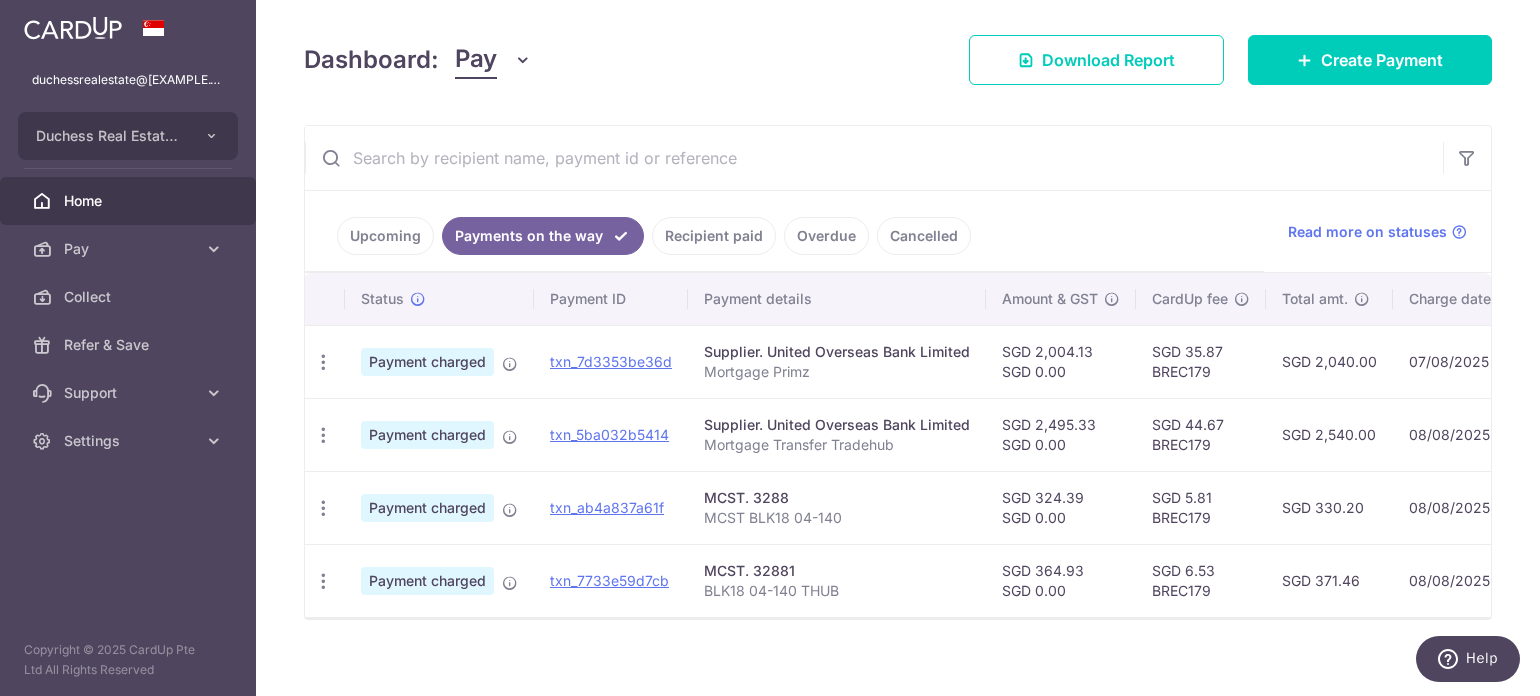 scroll, scrollTop: 286, scrollLeft: 0, axis: vertical 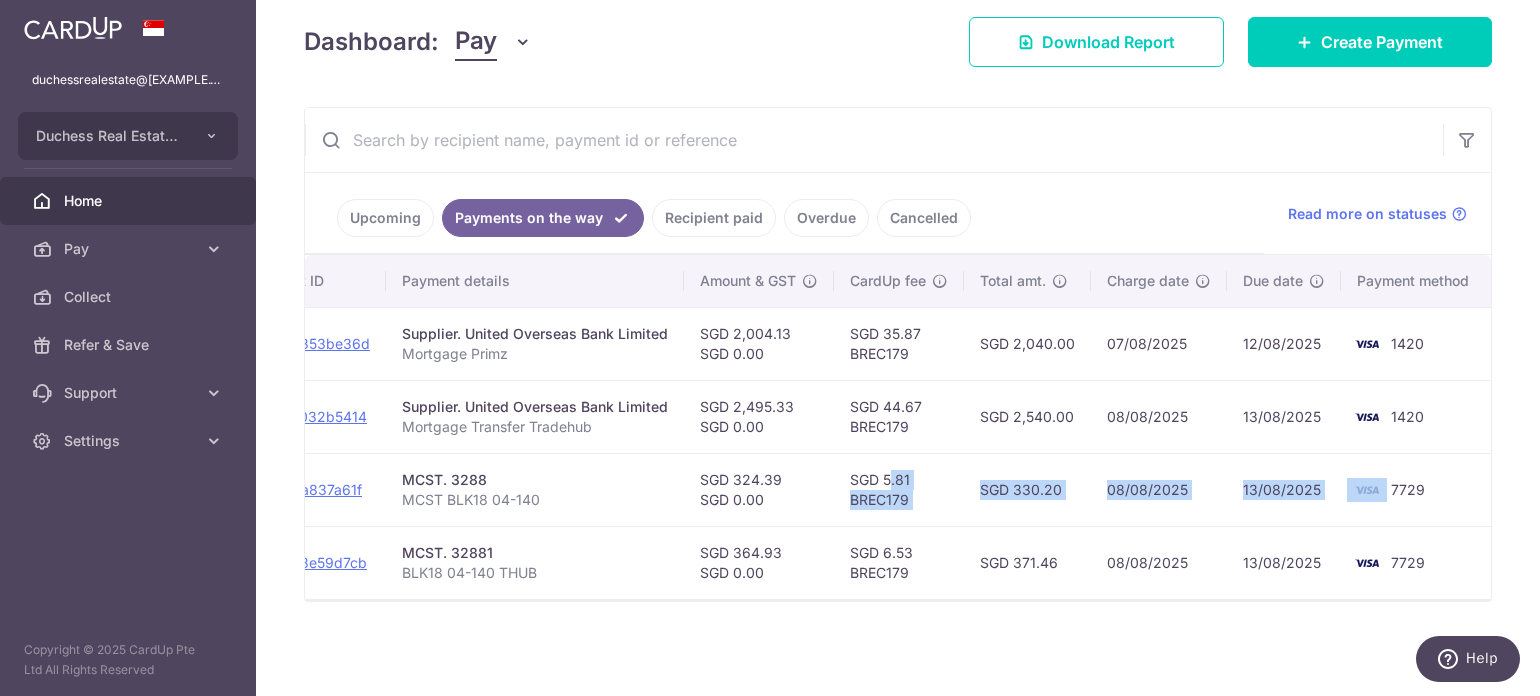 drag, startPoint x: 1148, startPoint y: 455, endPoint x: 1351, endPoint y: 479, distance: 204.4138 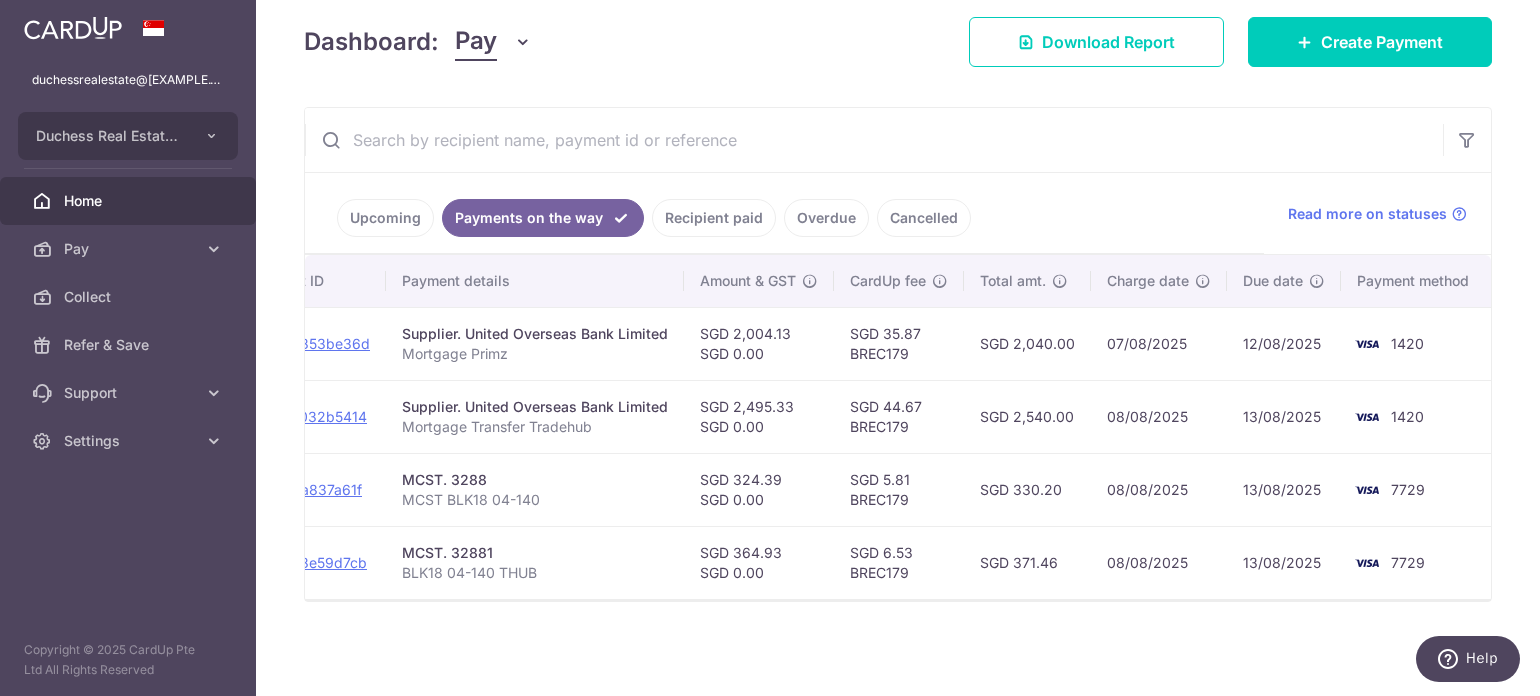 click on "SGD 330.20" at bounding box center (1027, 489) 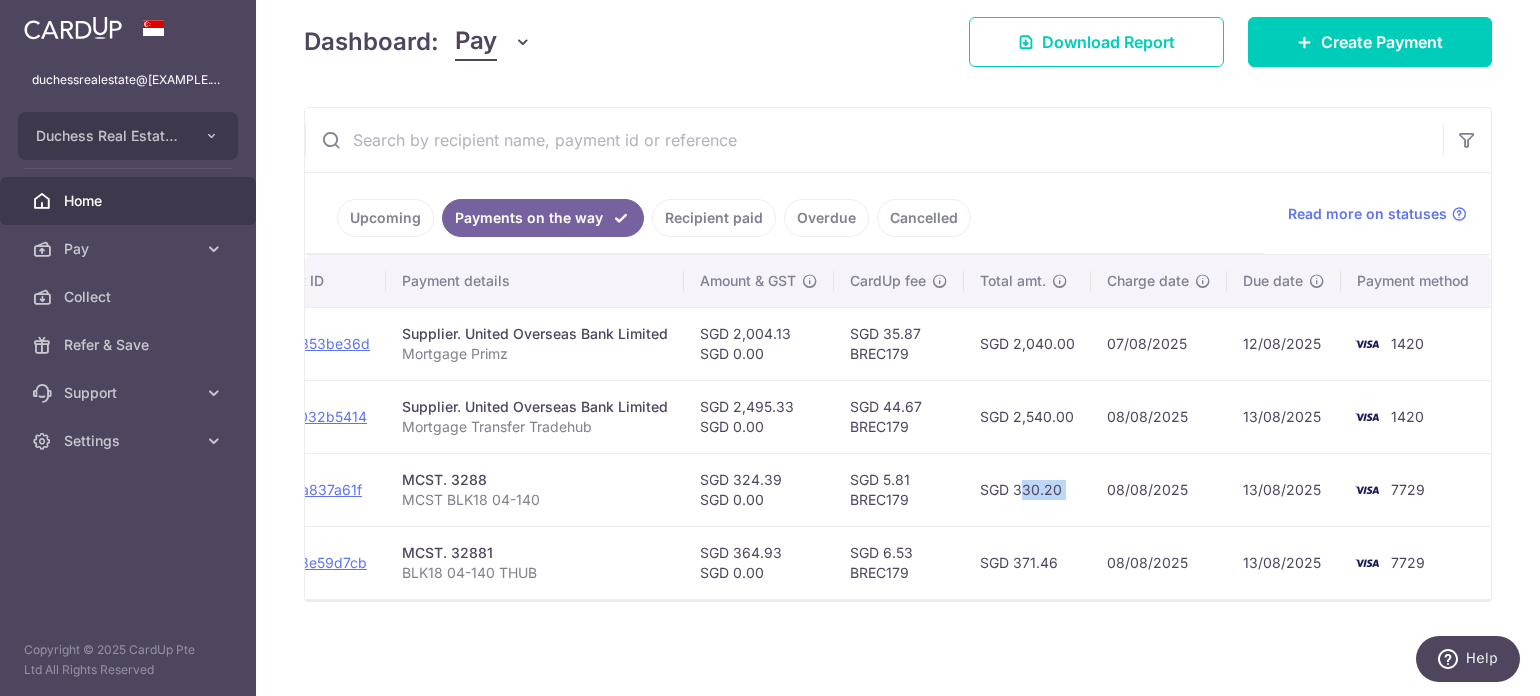click on "SGD 330.20" at bounding box center (1027, 489) 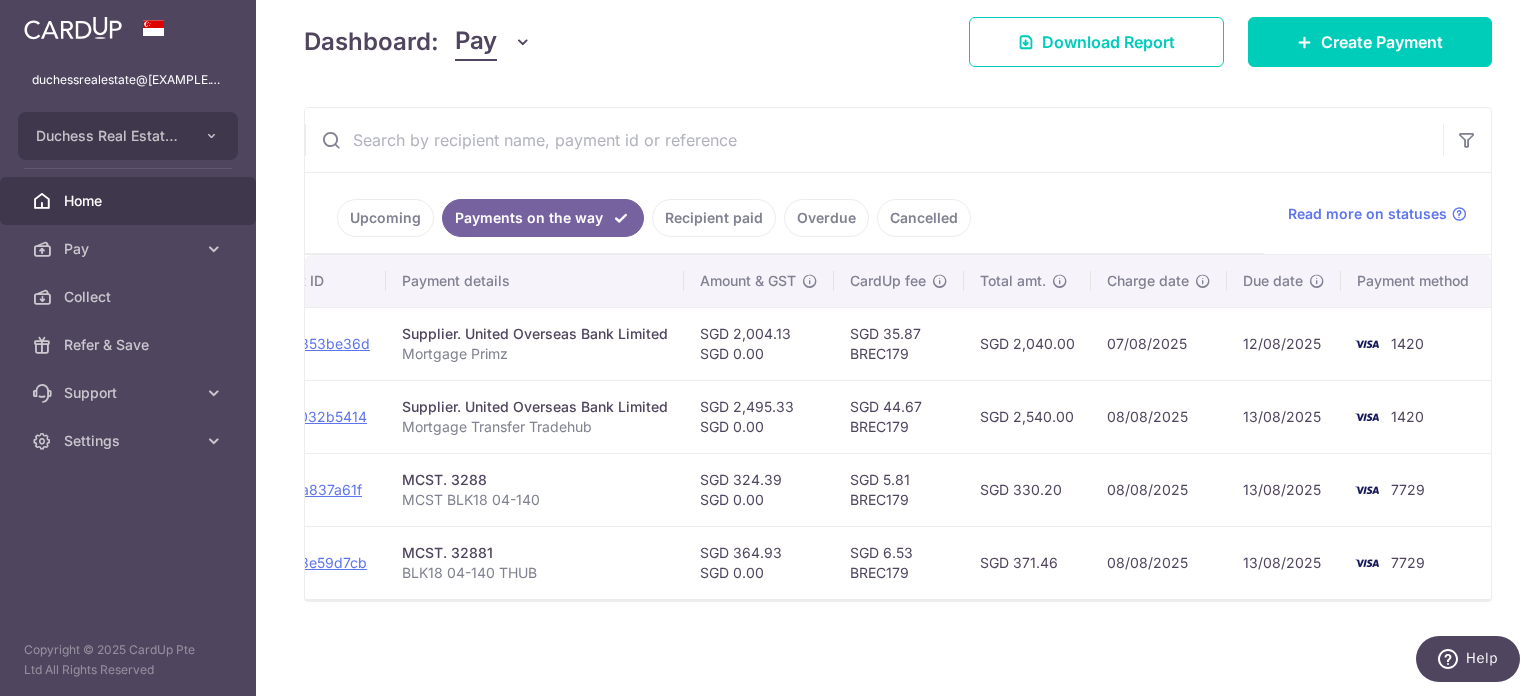 click on "SGD 330.20" at bounding box center [1027, 489] 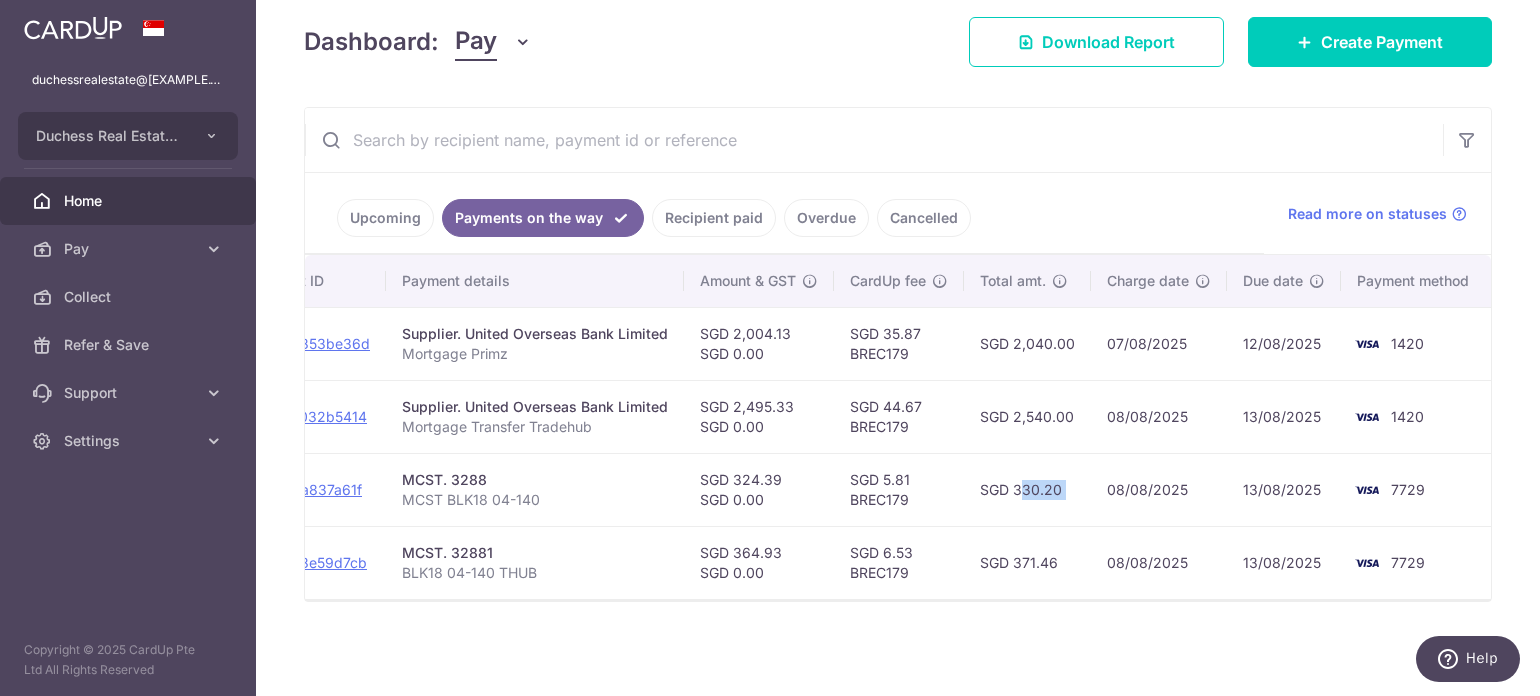 click on "SGD 330.20" at bounding box center [1027, 489] 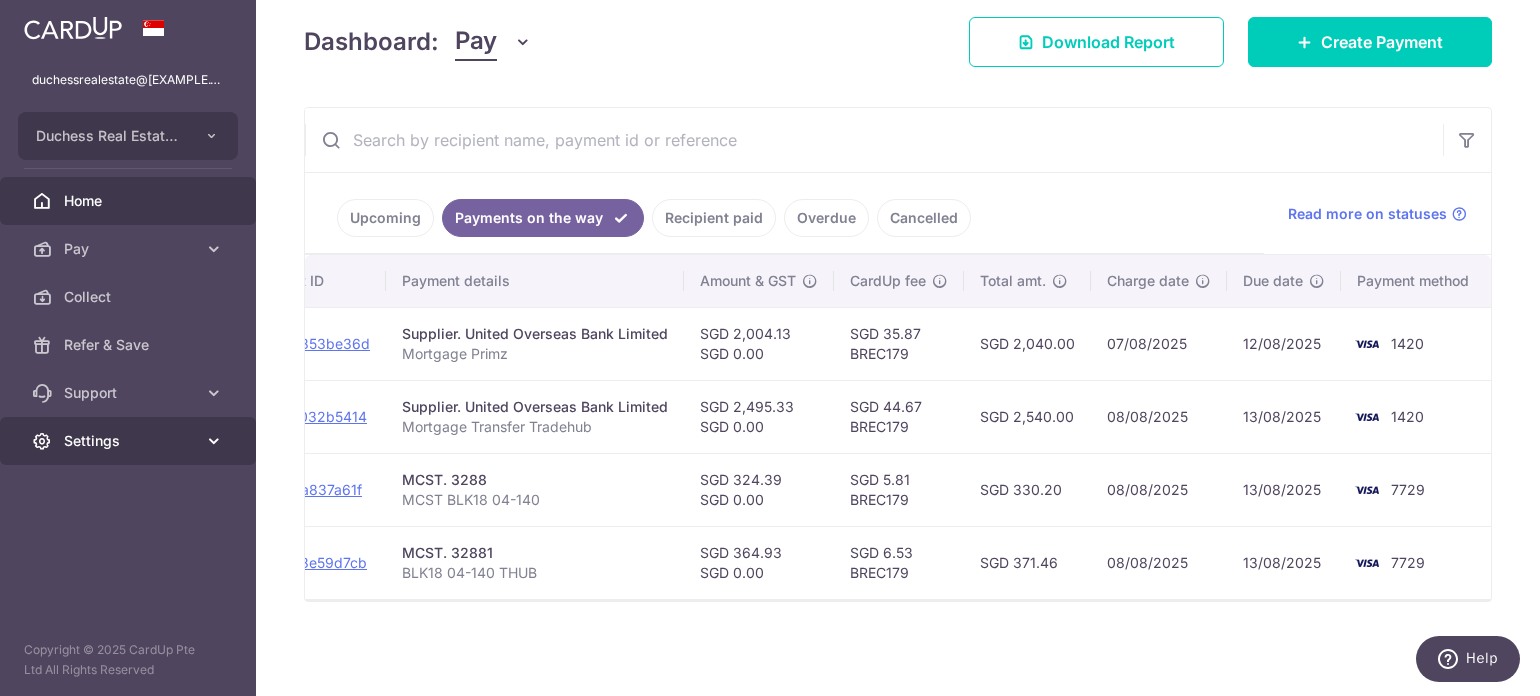click on "Settings" at bounding box center (128, 441) 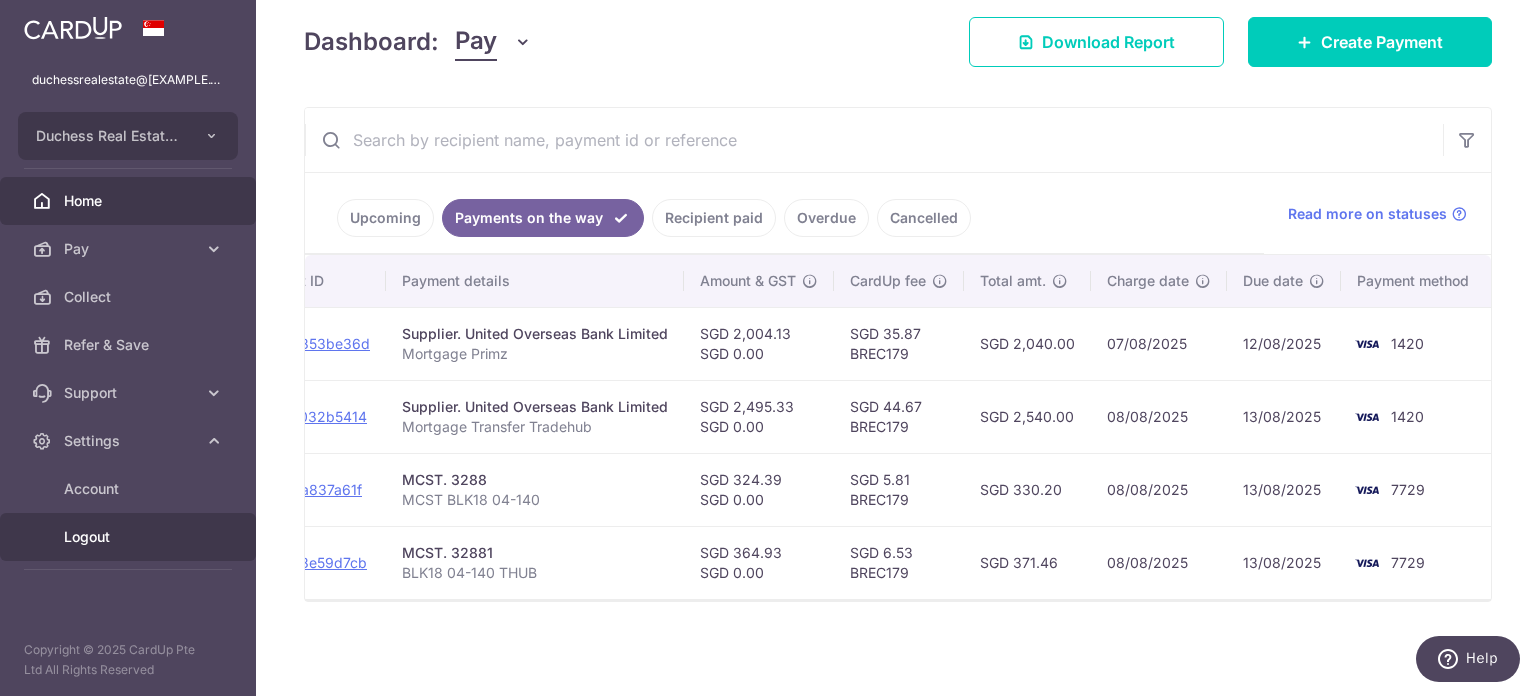 click on "Logout" at bounding box center [130, 537] 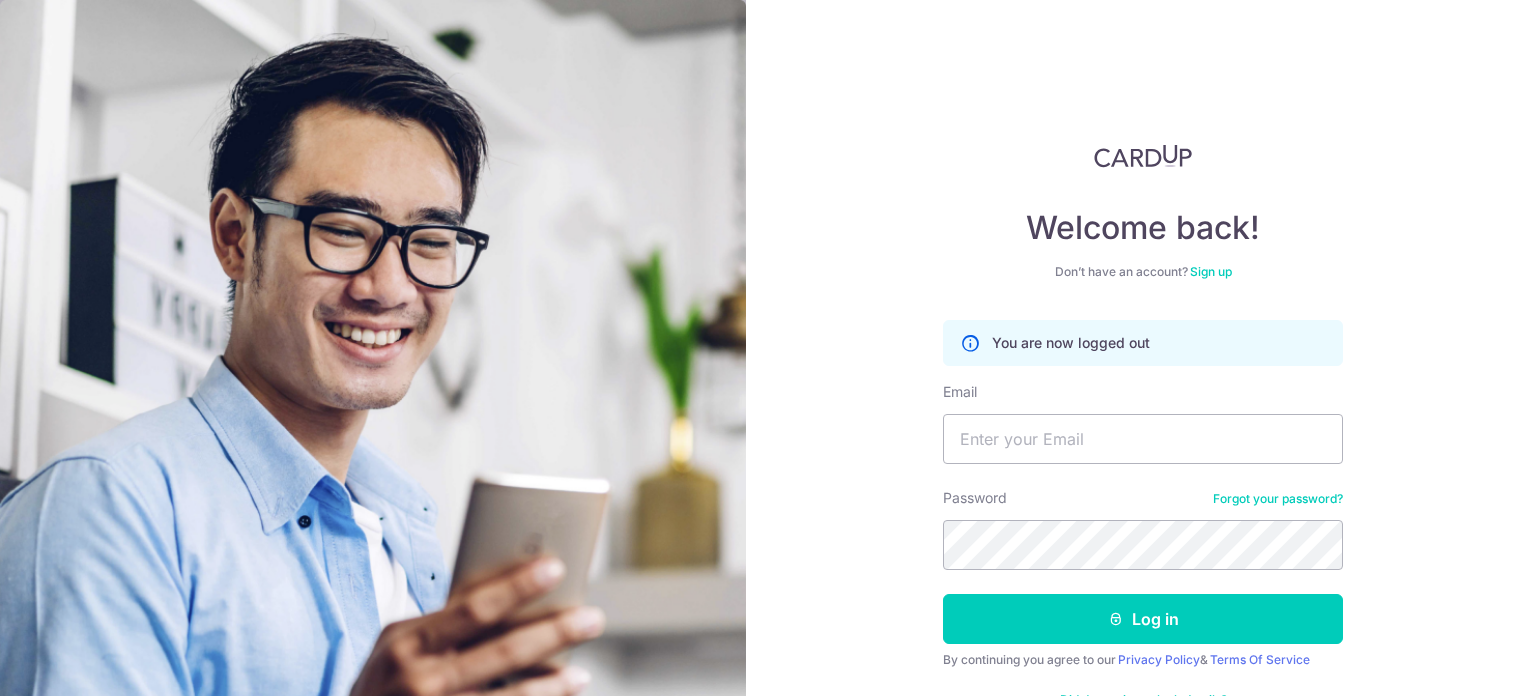 scroll, scrollTop: 0, scrollLeft: 0, axis: both 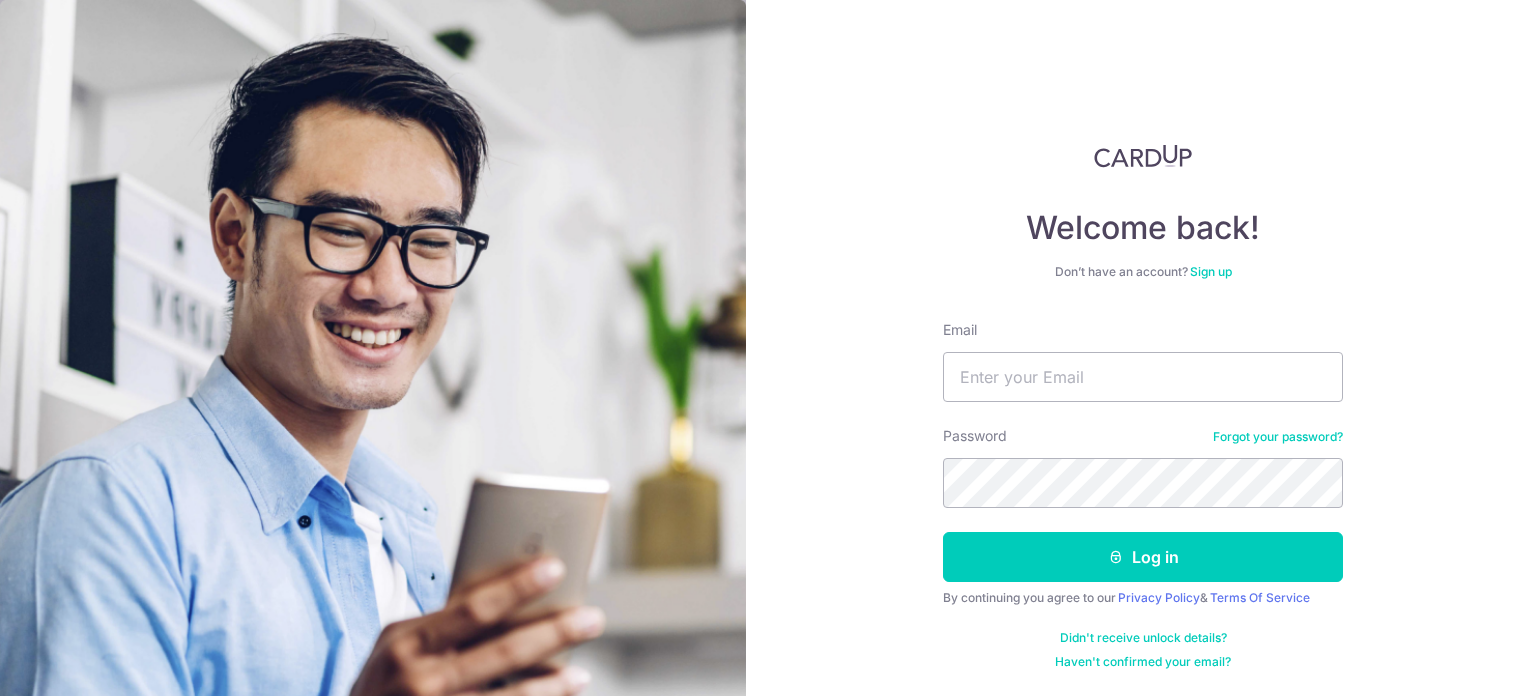 drag, startPoint x: 0, startPoint y: 0, endPoint x: 1060, endPoint y: 339, distance: 1112.8885 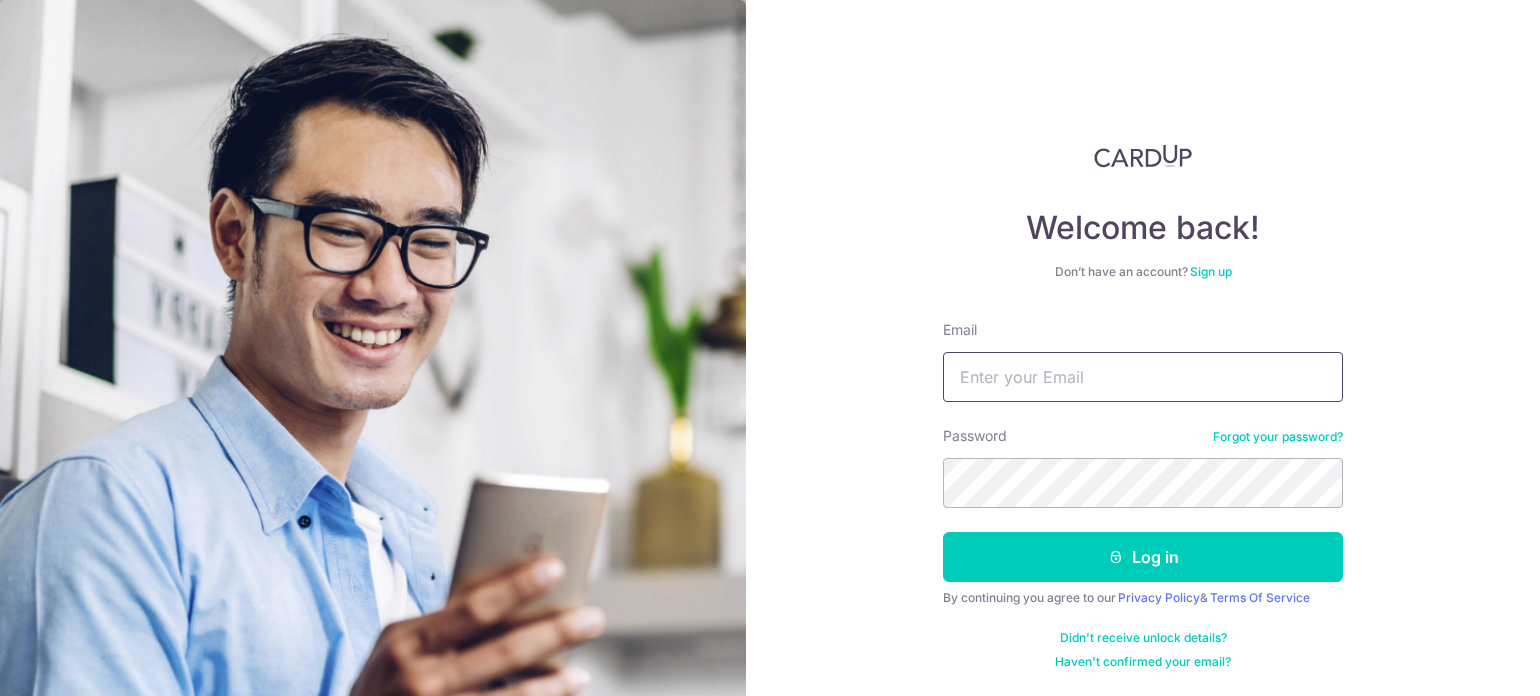 click on "Email" at bounding box center [1143, 377] 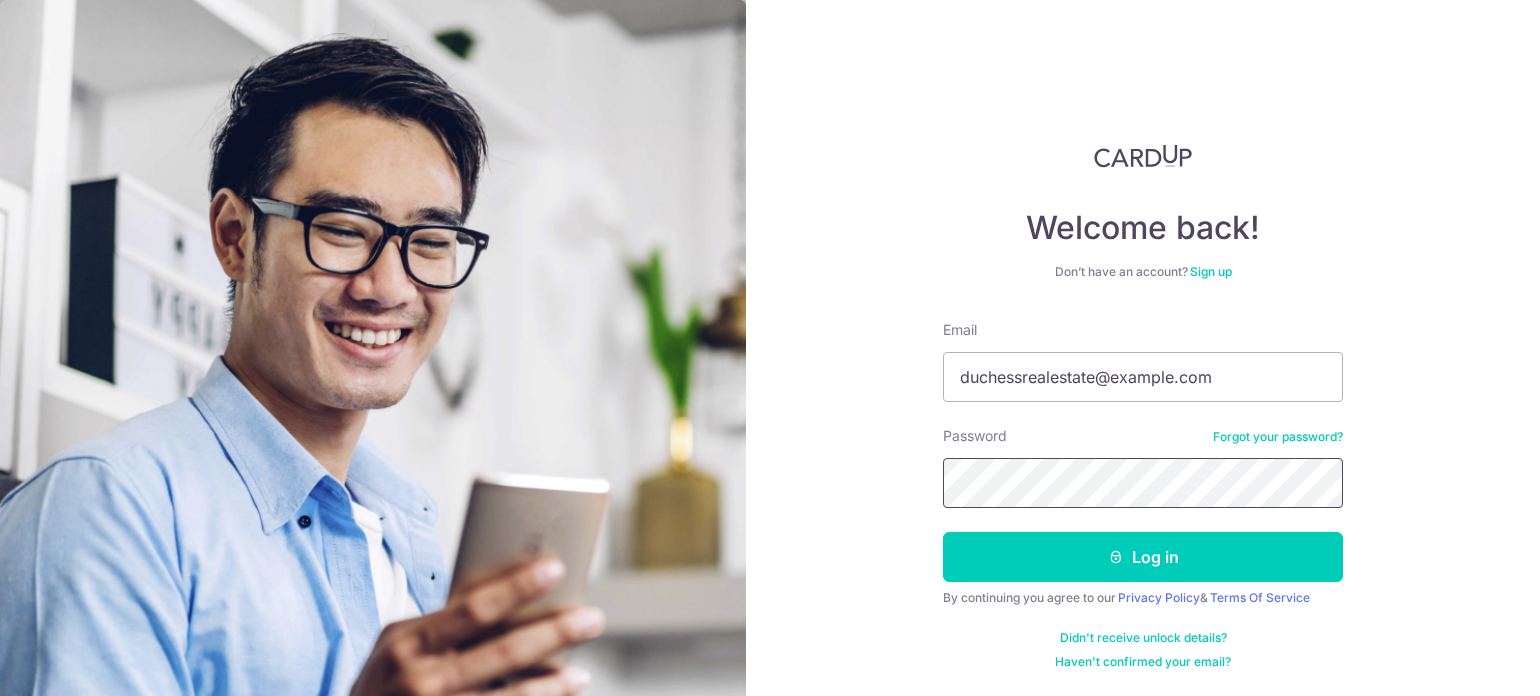 click on "Email
duchessrealestate@gmail.com
Password
Forgot your password?
Log in
By continuing you agree to our
Privacy Policy
&  Terms Of Service
Didn't receive unlock details?
Haven't confirmed your email?" at bounding box center [1143, 495] 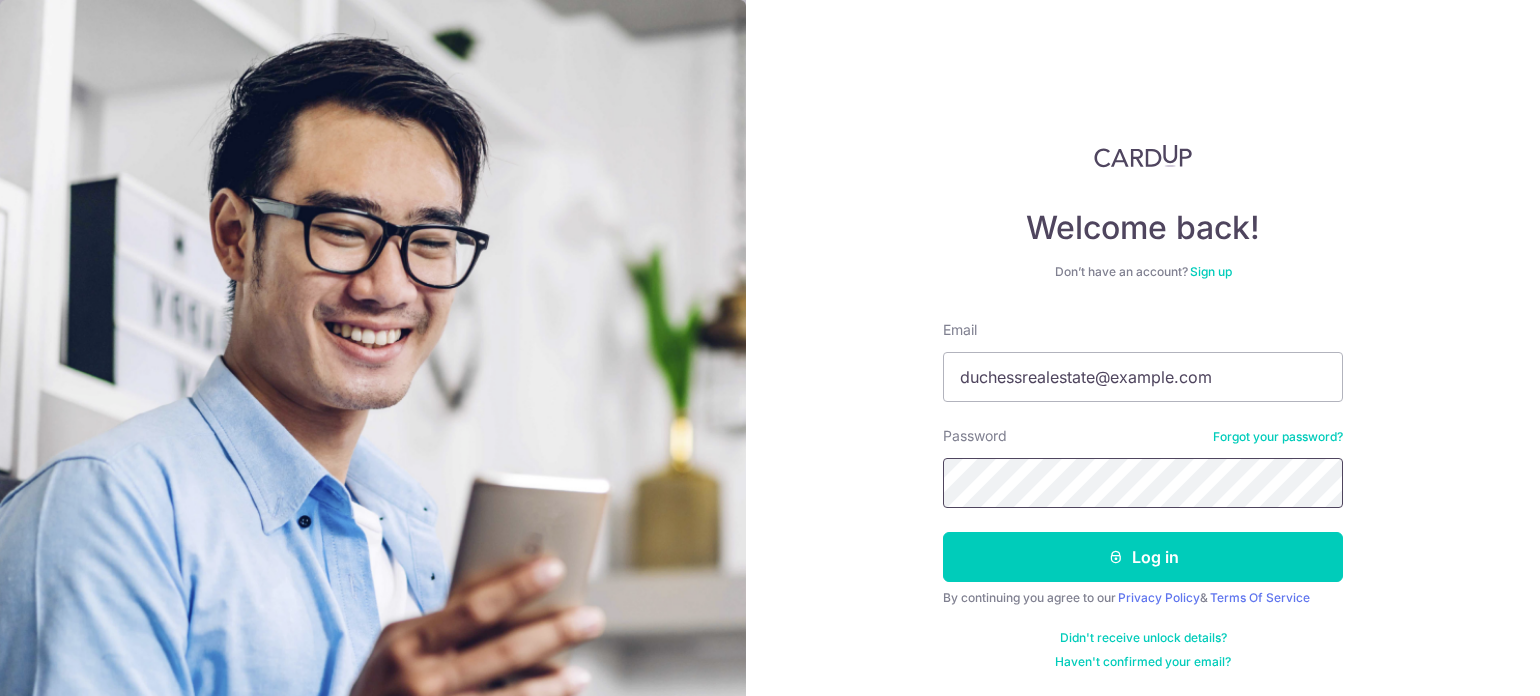 click on "Log in" at bounding box center [1143, 557] 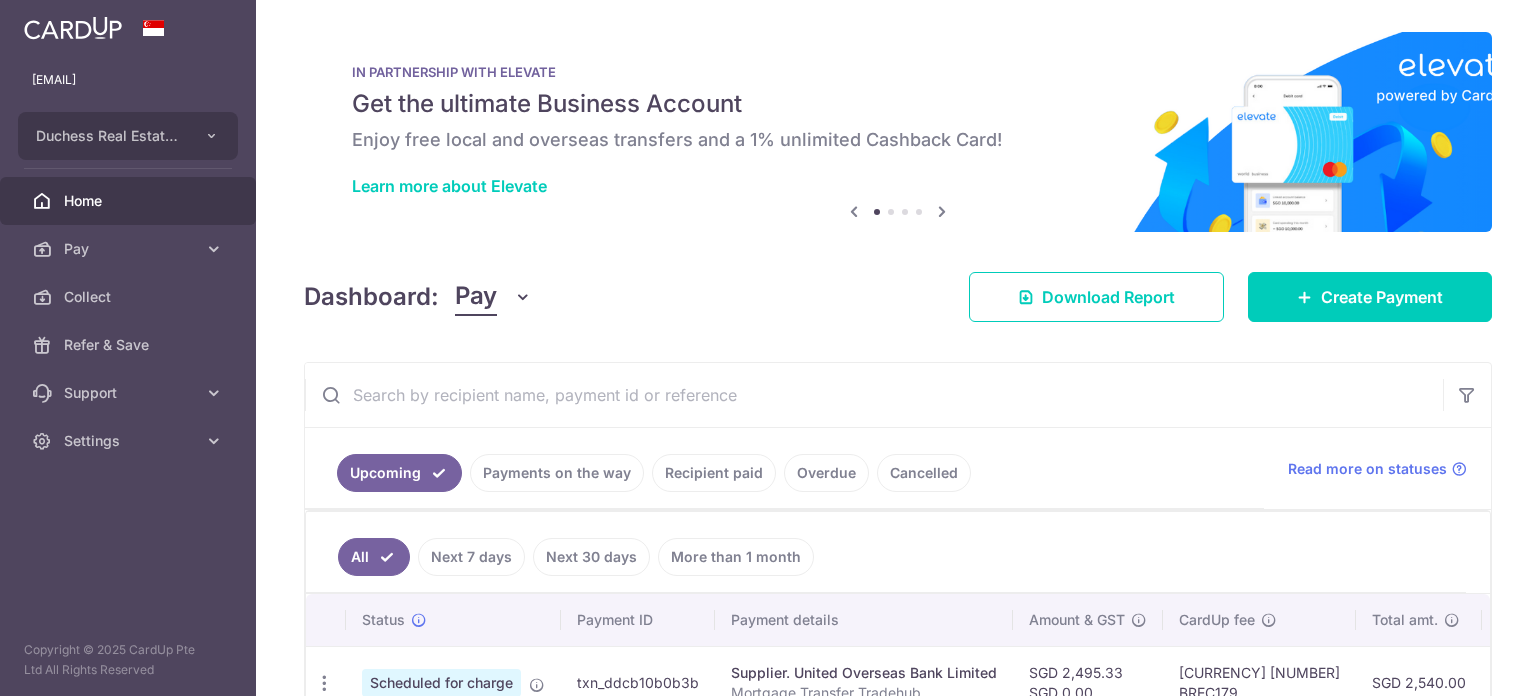 scroll, scrollTop: 0, scrollLeft: 0, axis: both 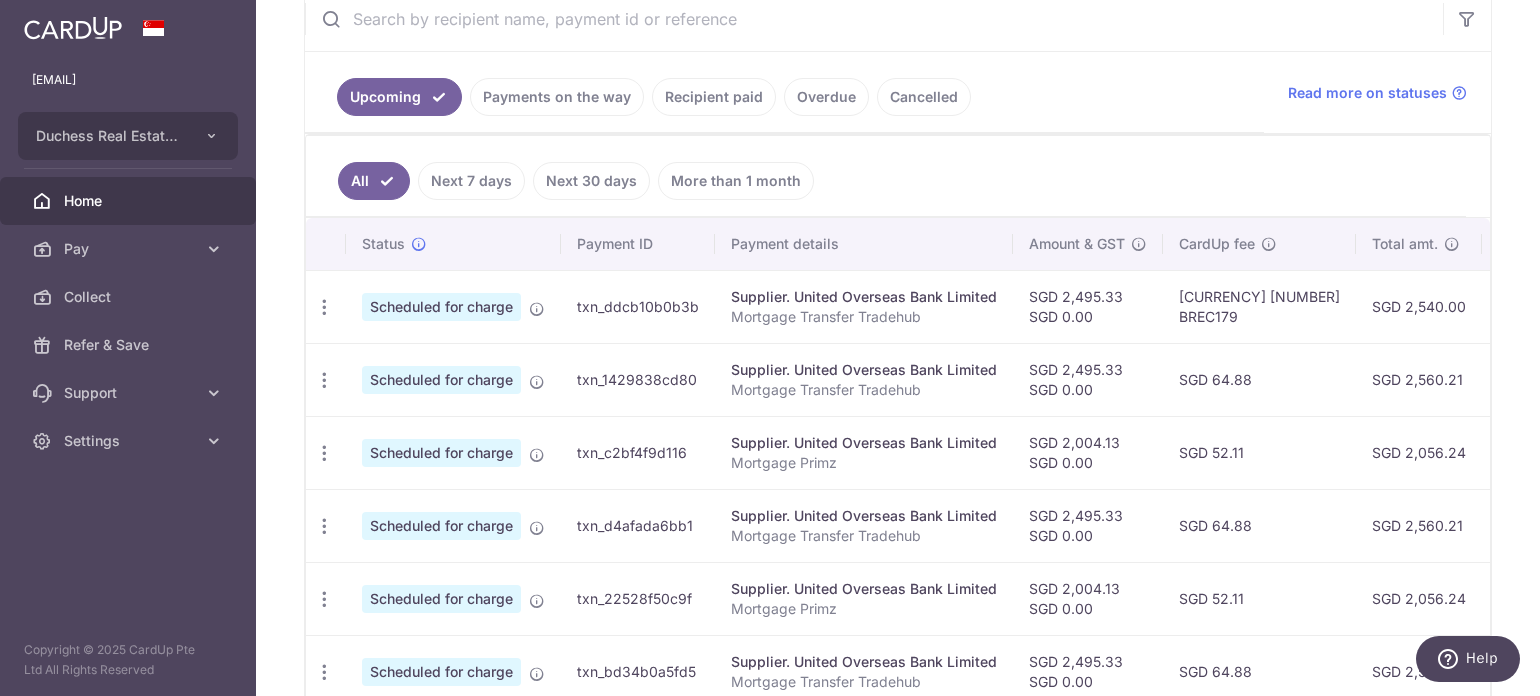 click on "Recipient paid" at bounding box center [714, 97] 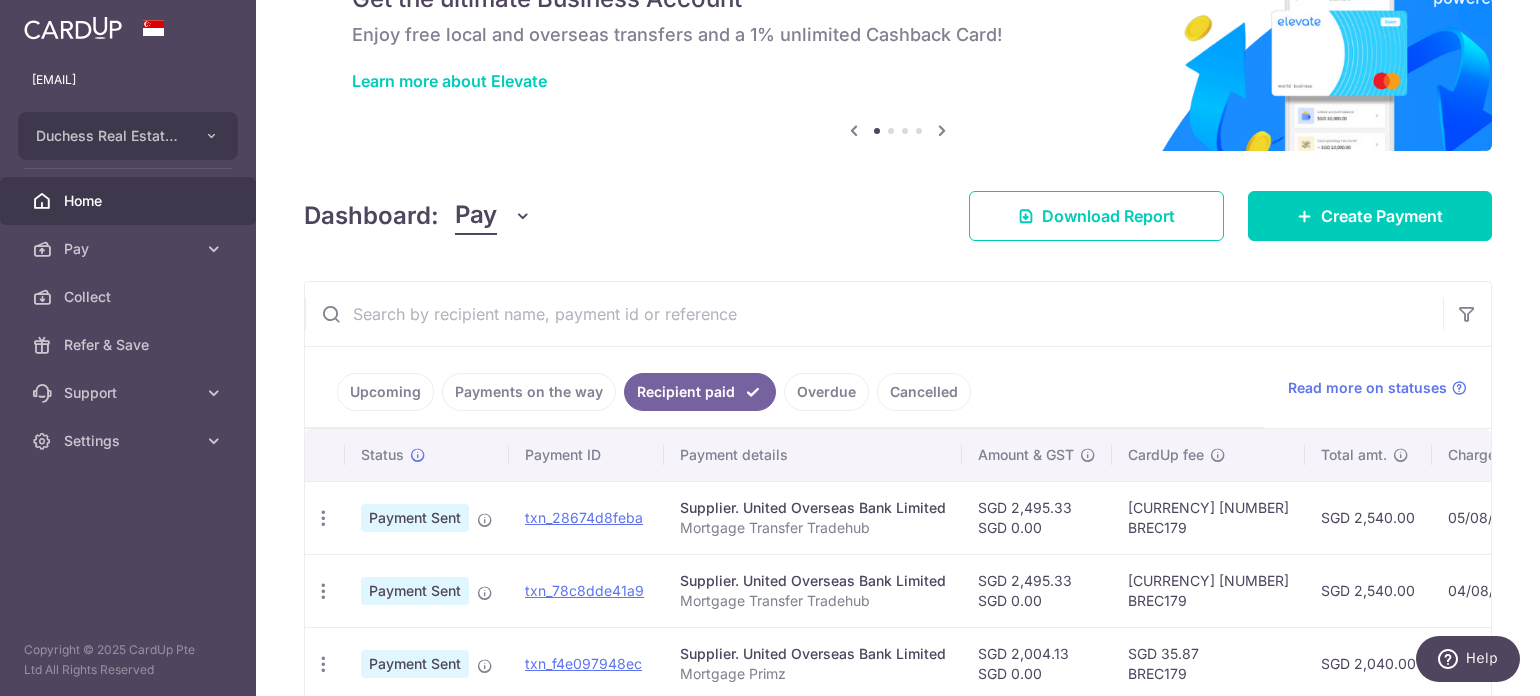 scroll, scrollTop: 400, scrollLeft: 0, axis: vertical 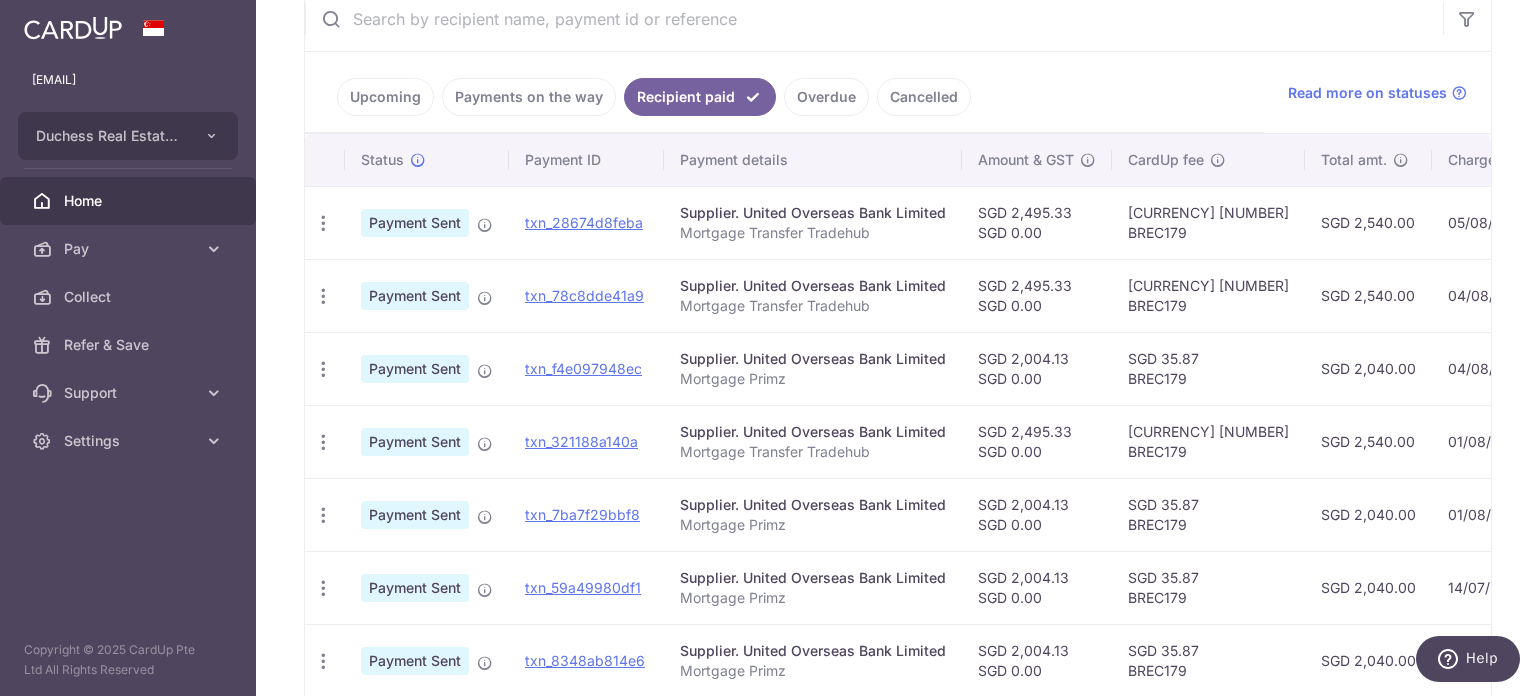 click on "Payments on the way" at bounding box center (529, 97) 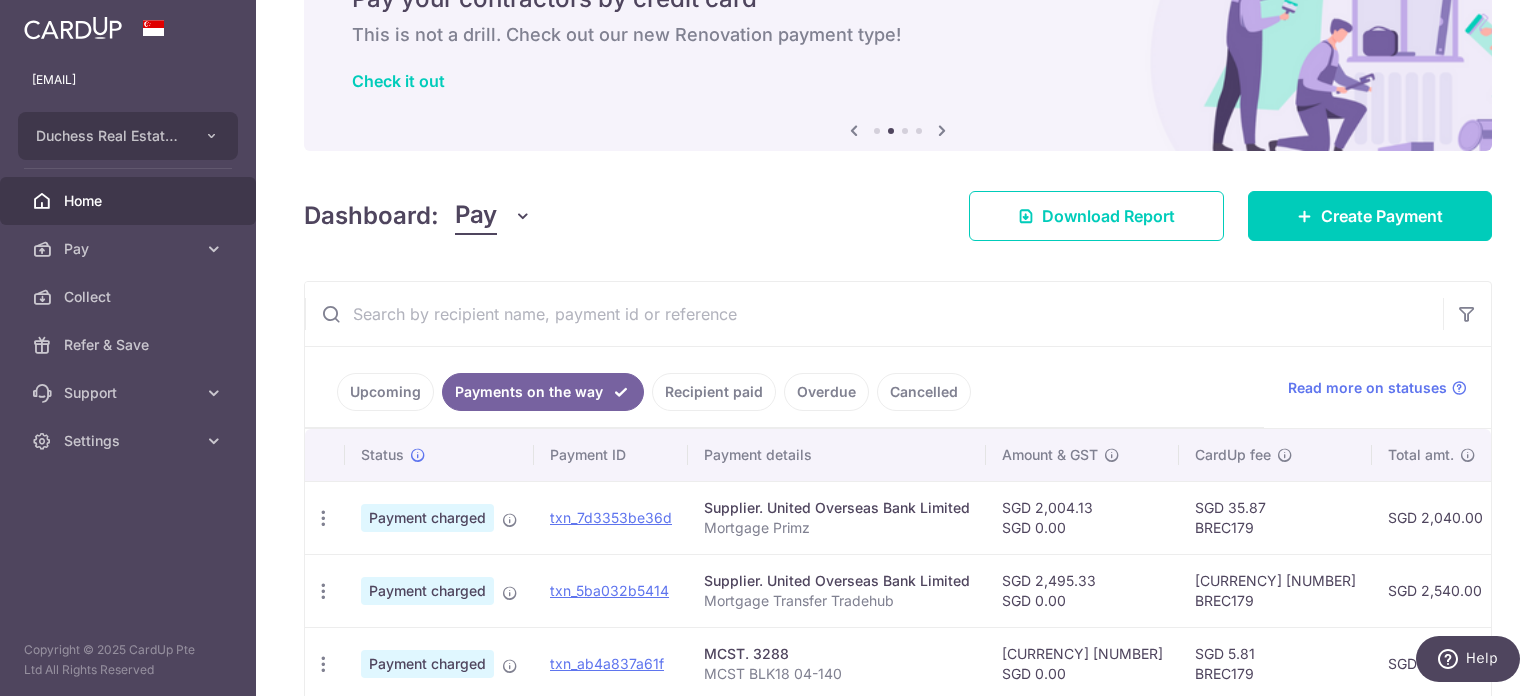 scroll, scrollTop: 286, scrollLeft: 0, axis: vertical 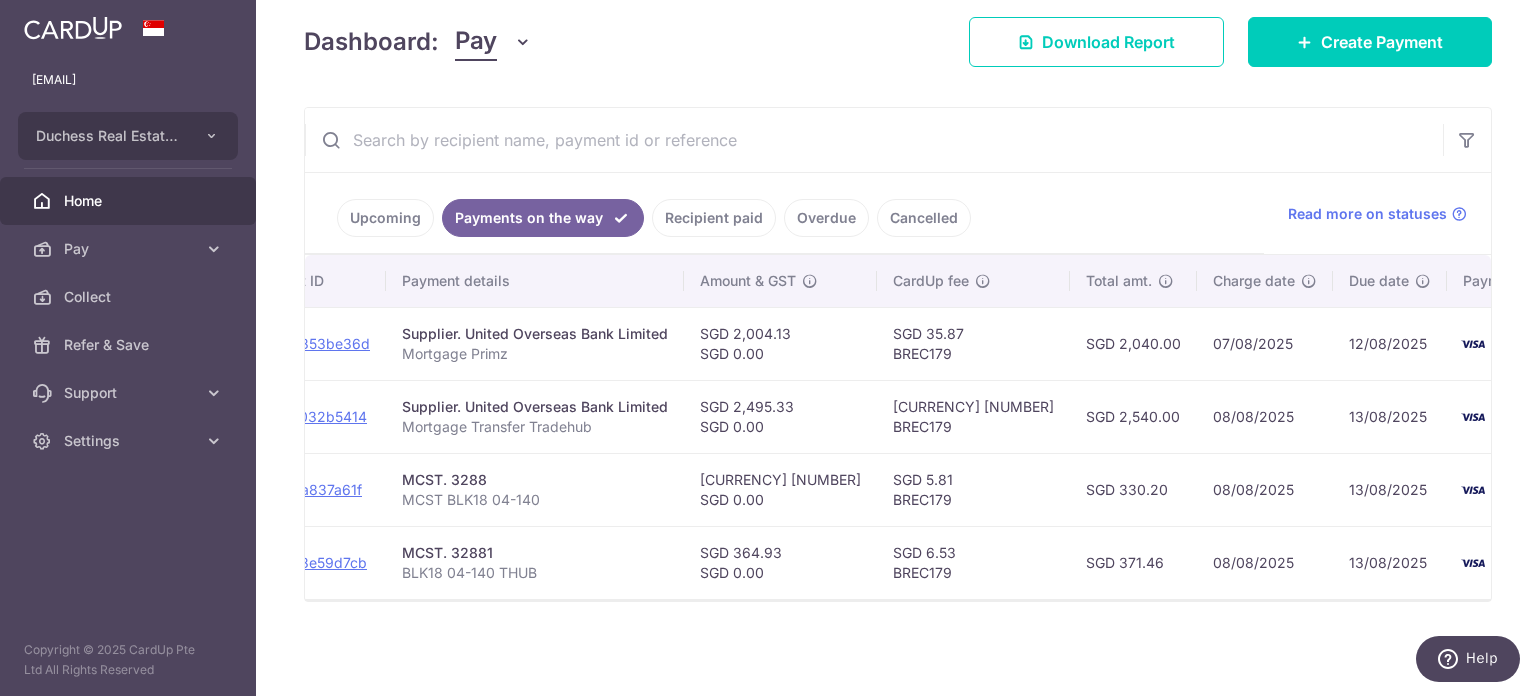 click on "Recipient paid" at bounding box center [714, 218] 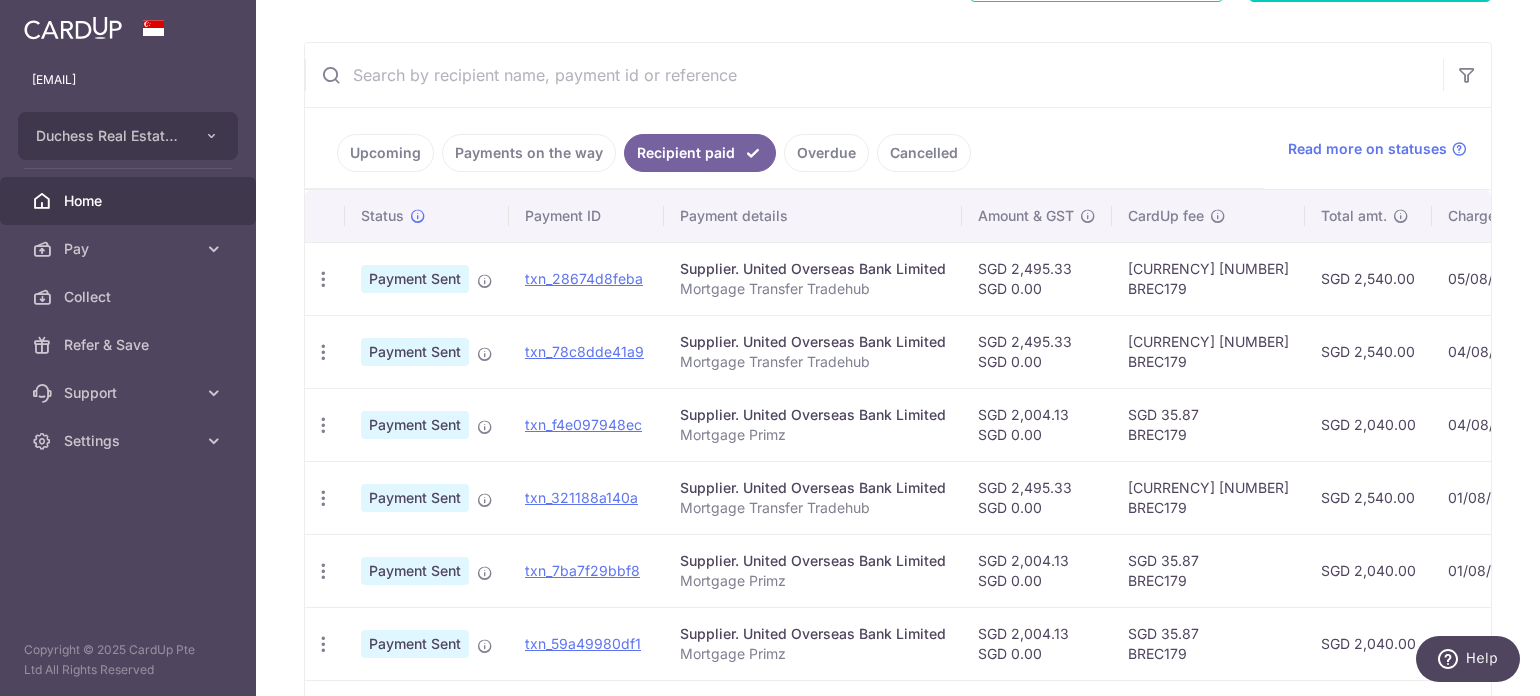 scroll, scrollTop: 486, scrollLeft: 0, axis: vertical 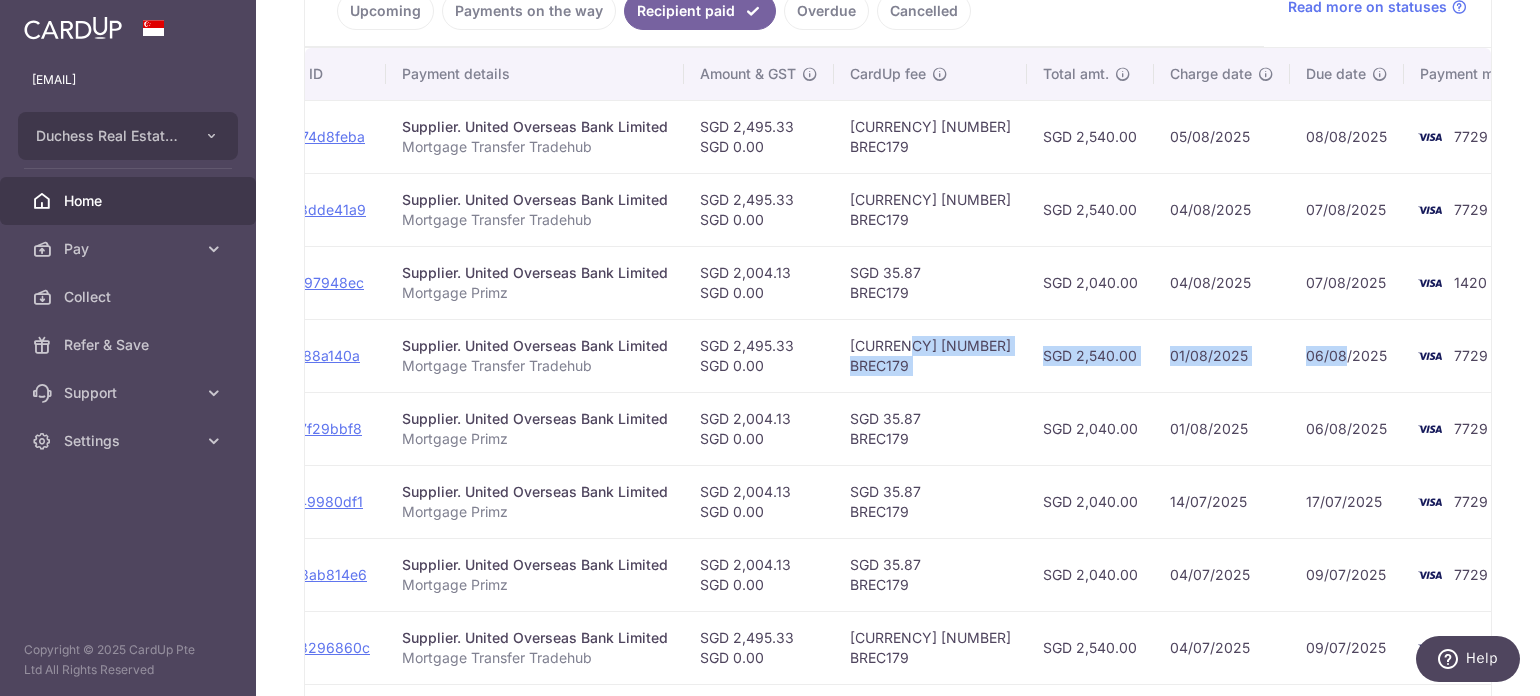 drag, startPoint x: 1140, startPoint y: 339, endPoint x: 1210, endPoint y: 421, distance: 107.81466 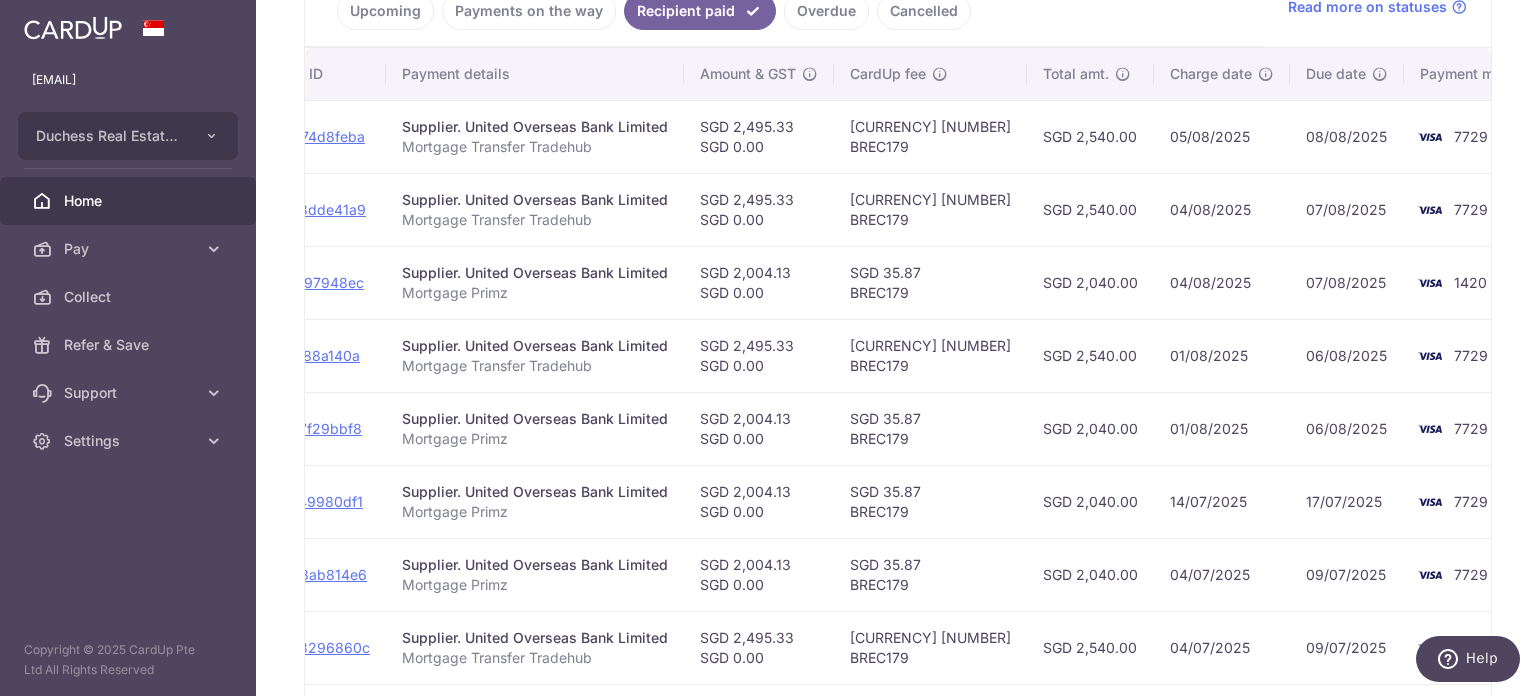 click on "01/08/2025" at bounding box center [1222, 428] 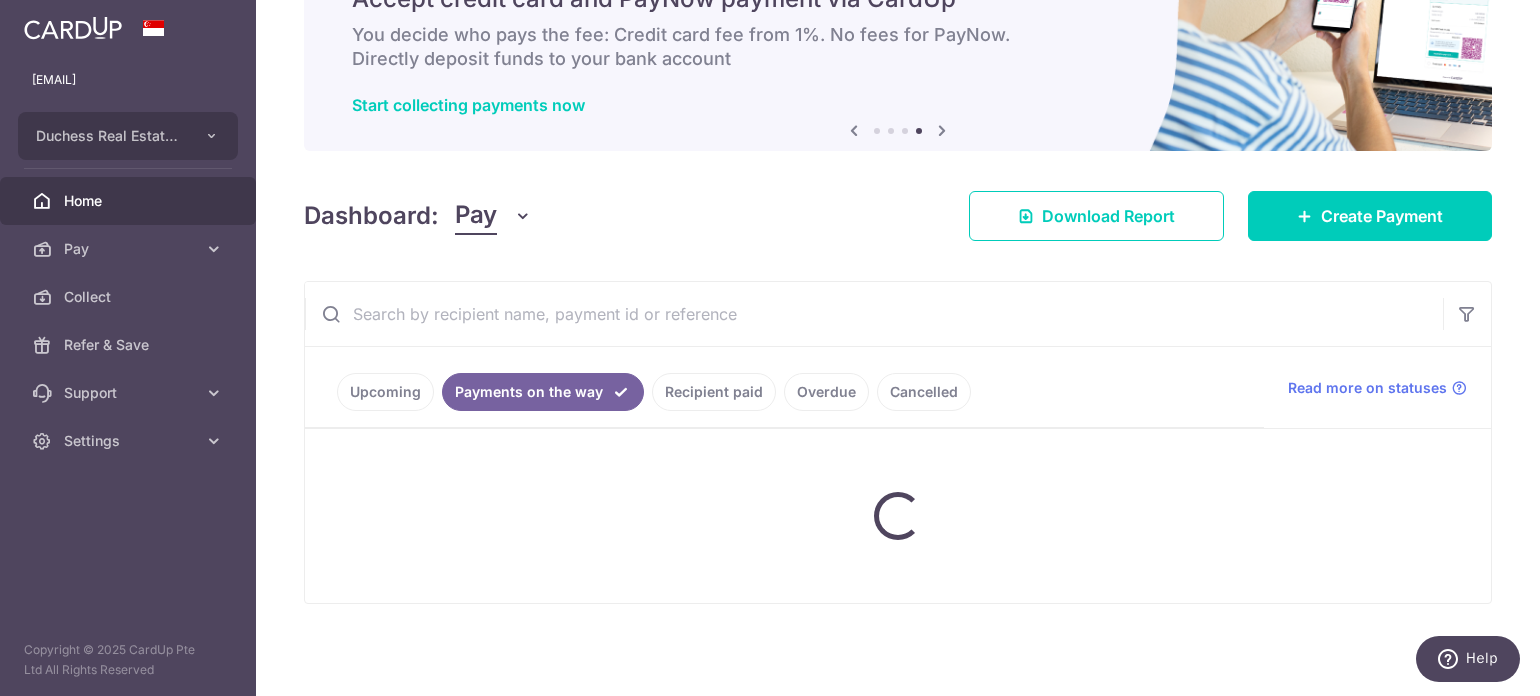 scroll, scrollTop: 286, scrollLeft: 0, axis: vertical 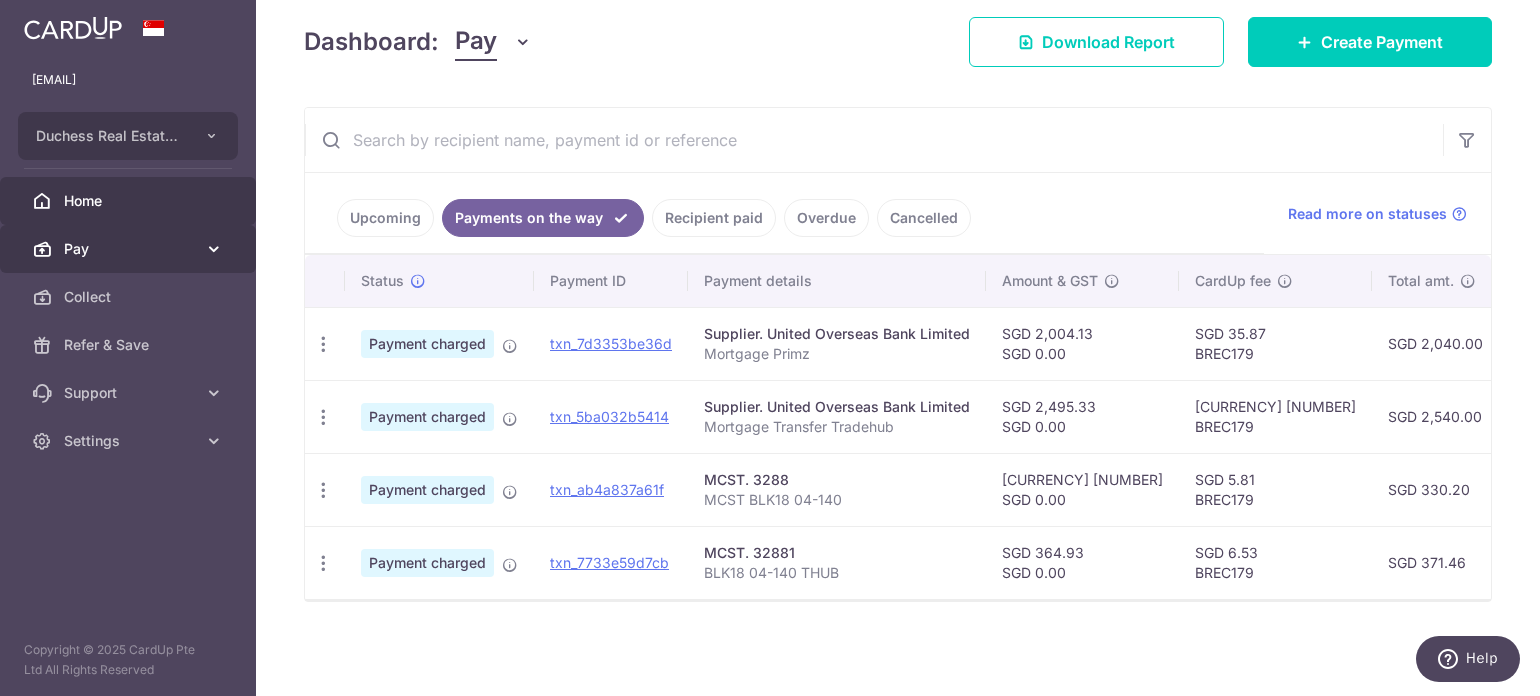 click on "Pay" at bounding box center (128, 249) 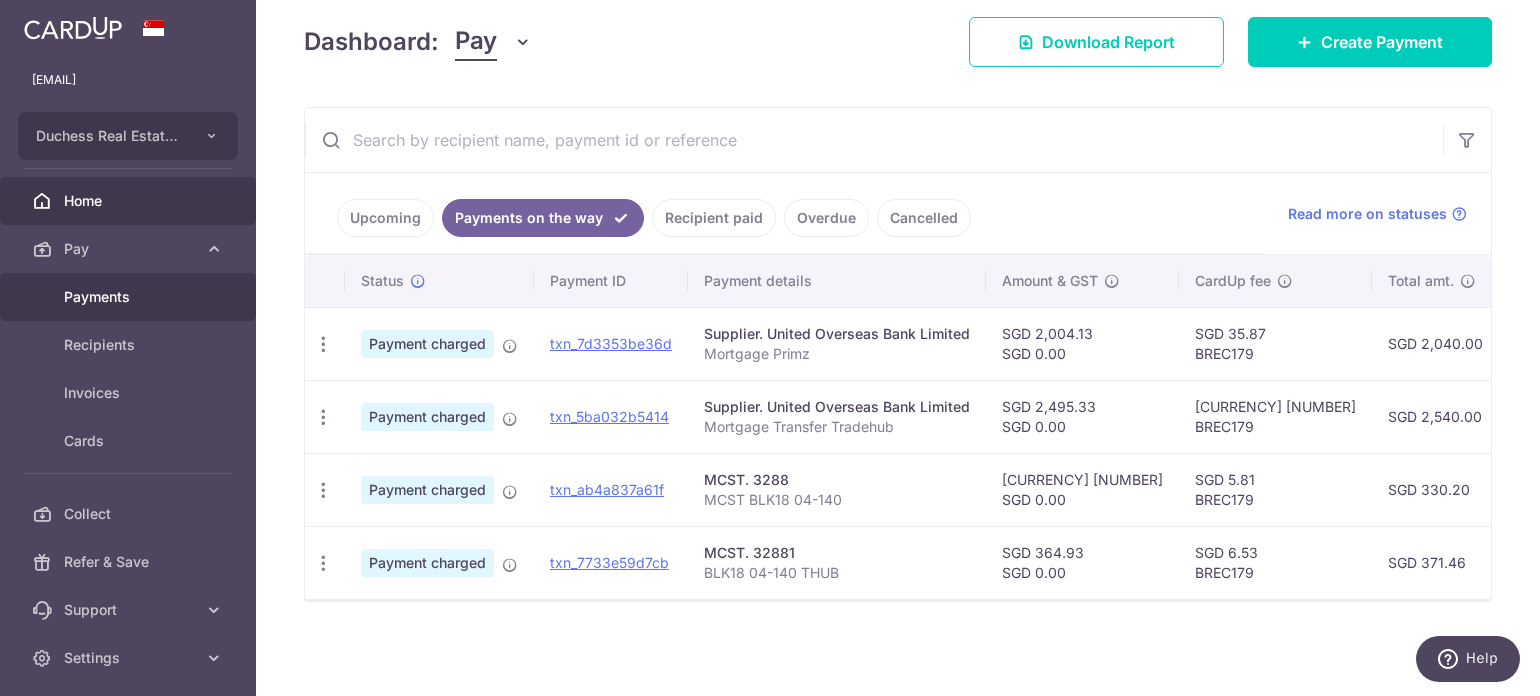 click on "Payments" at bounding box center [130, 297] 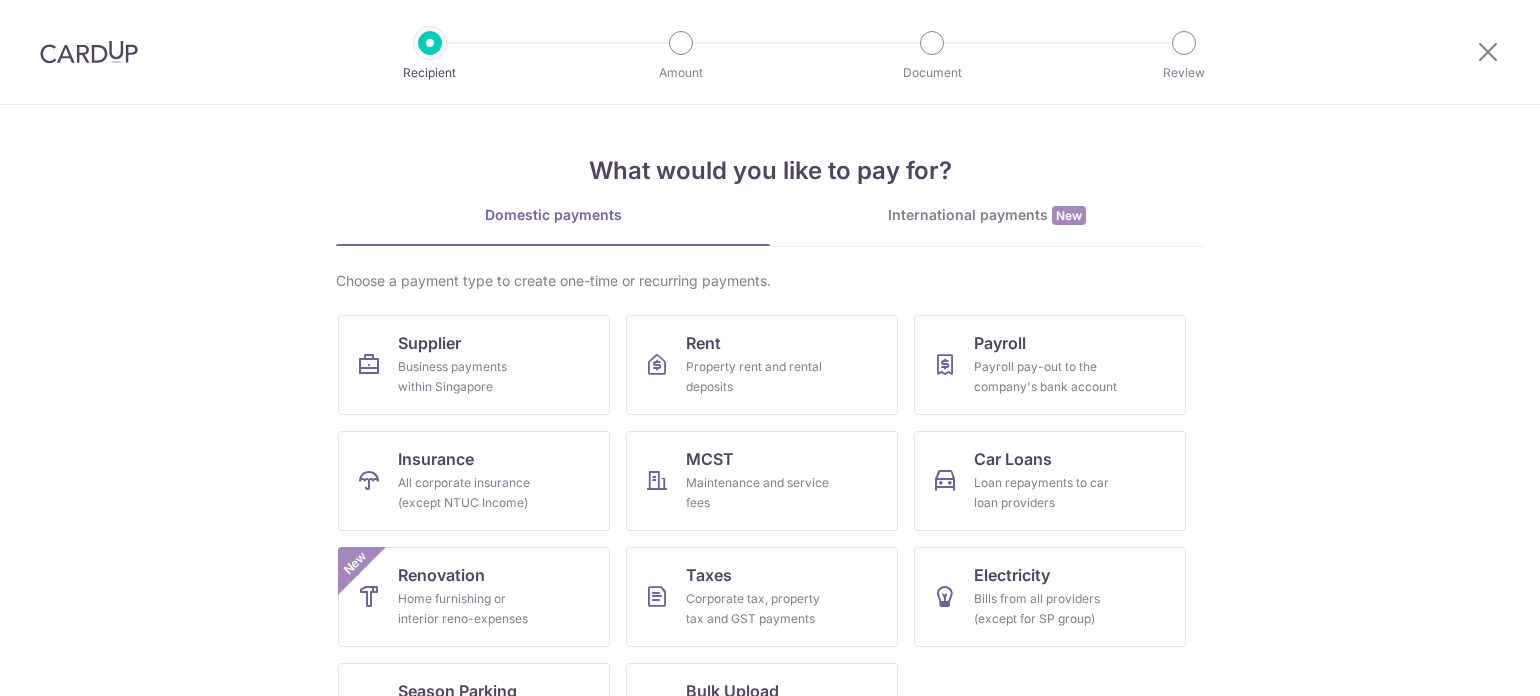scroll, scrollTop: 0, scrollLeft: 0, axis: both 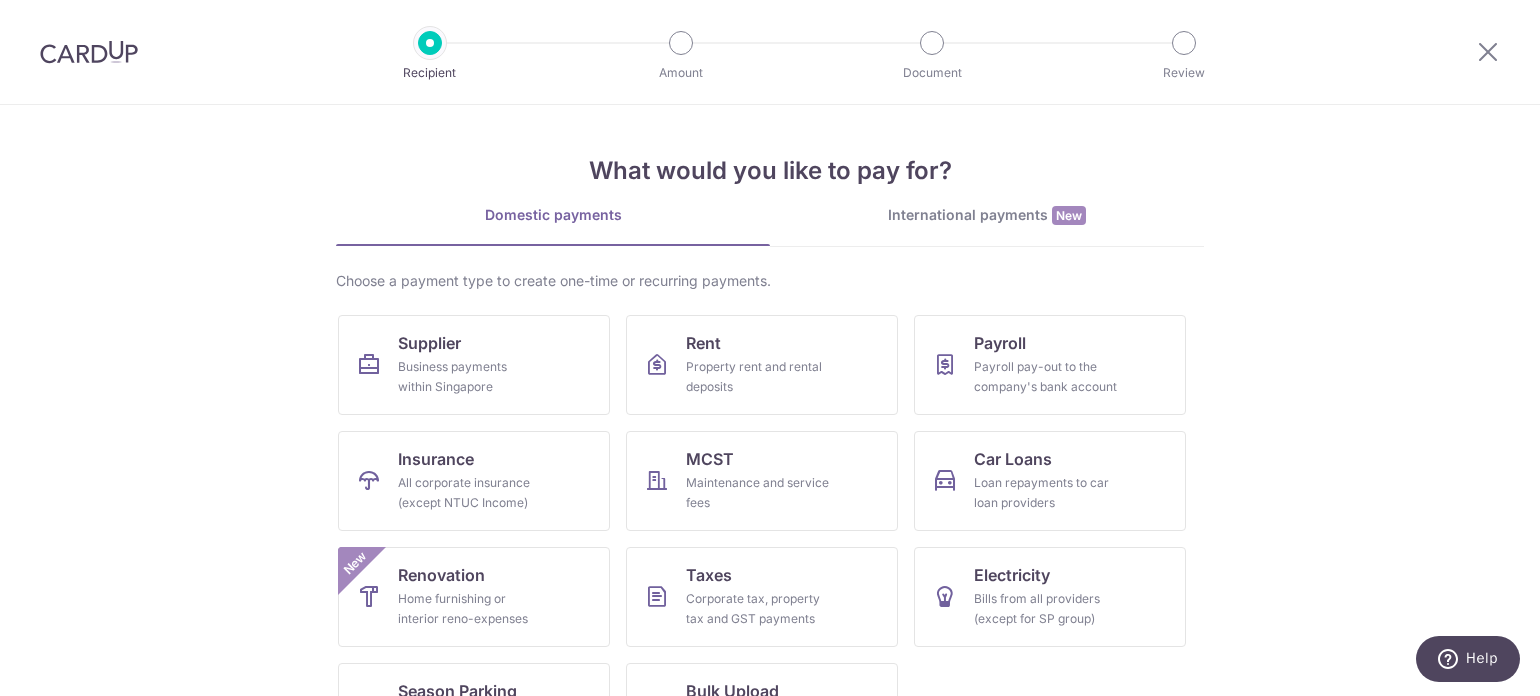 click at bounding box center [1488, 52] 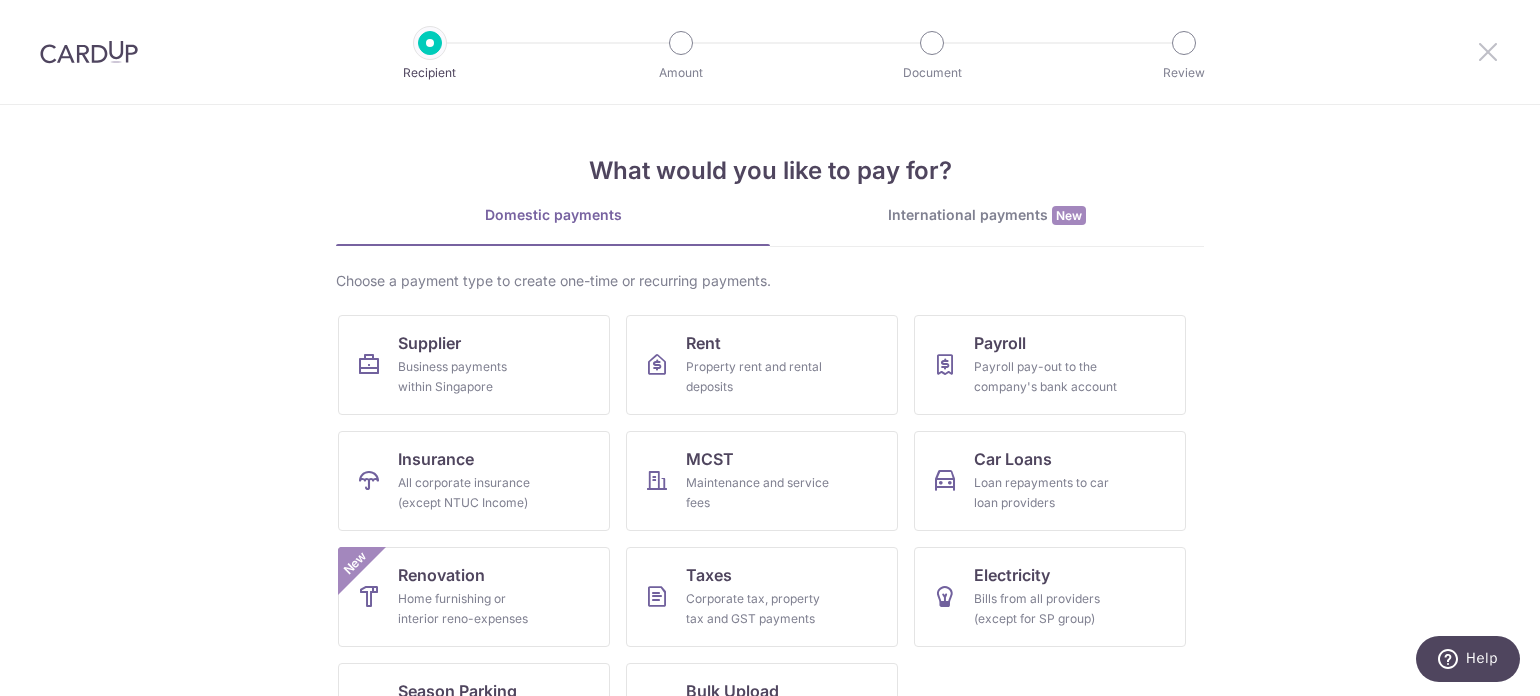 click at bounding box center [1488, 51] 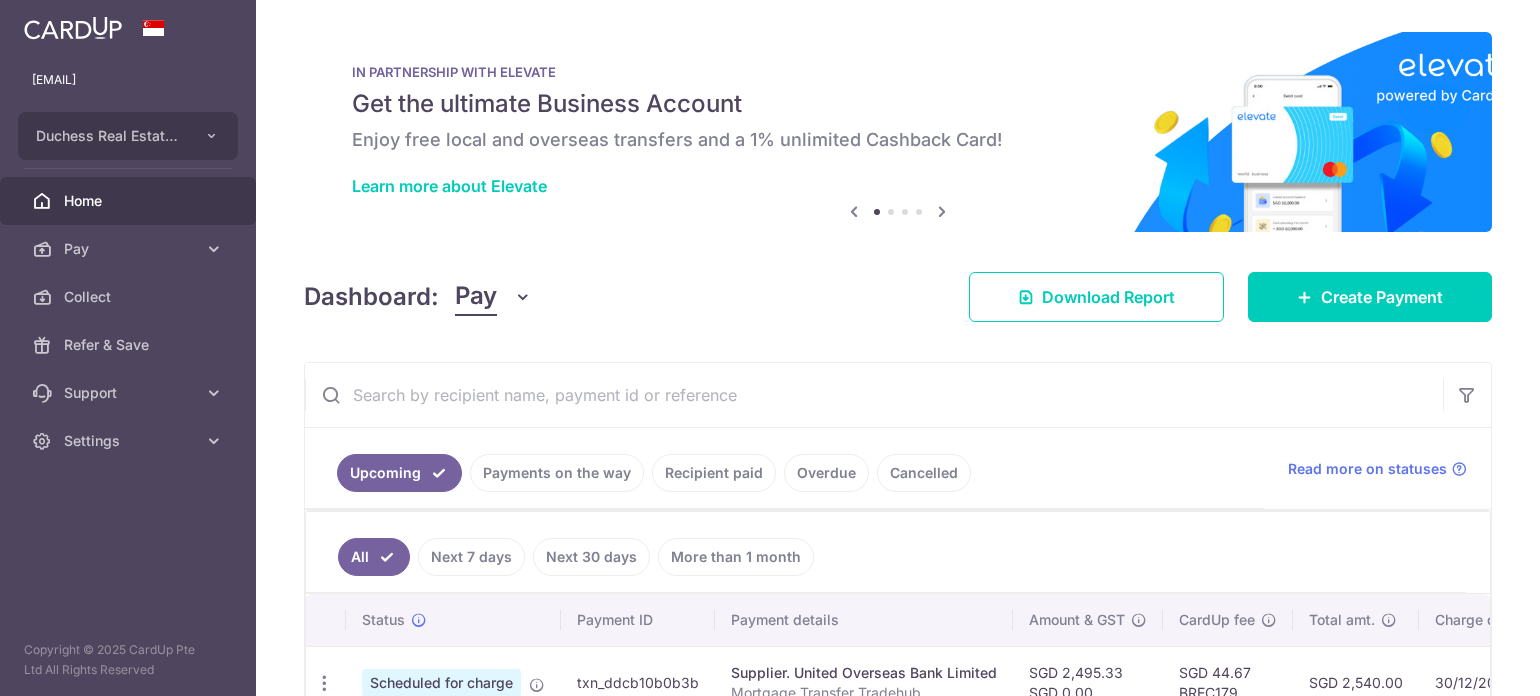 scroll, scrollTop: 0, scrollLeft: 0, axis: both 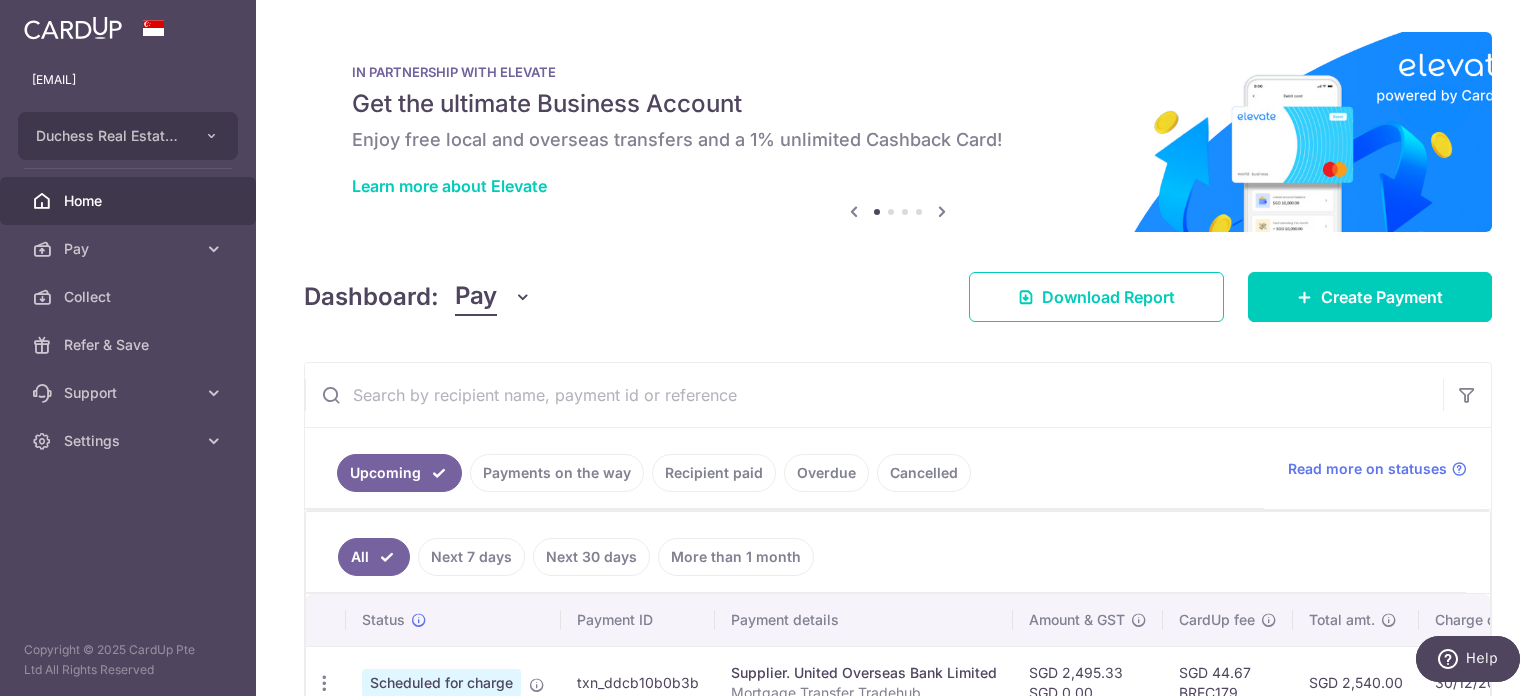 click on "Payments on the way" at bounding box center (557, 473) 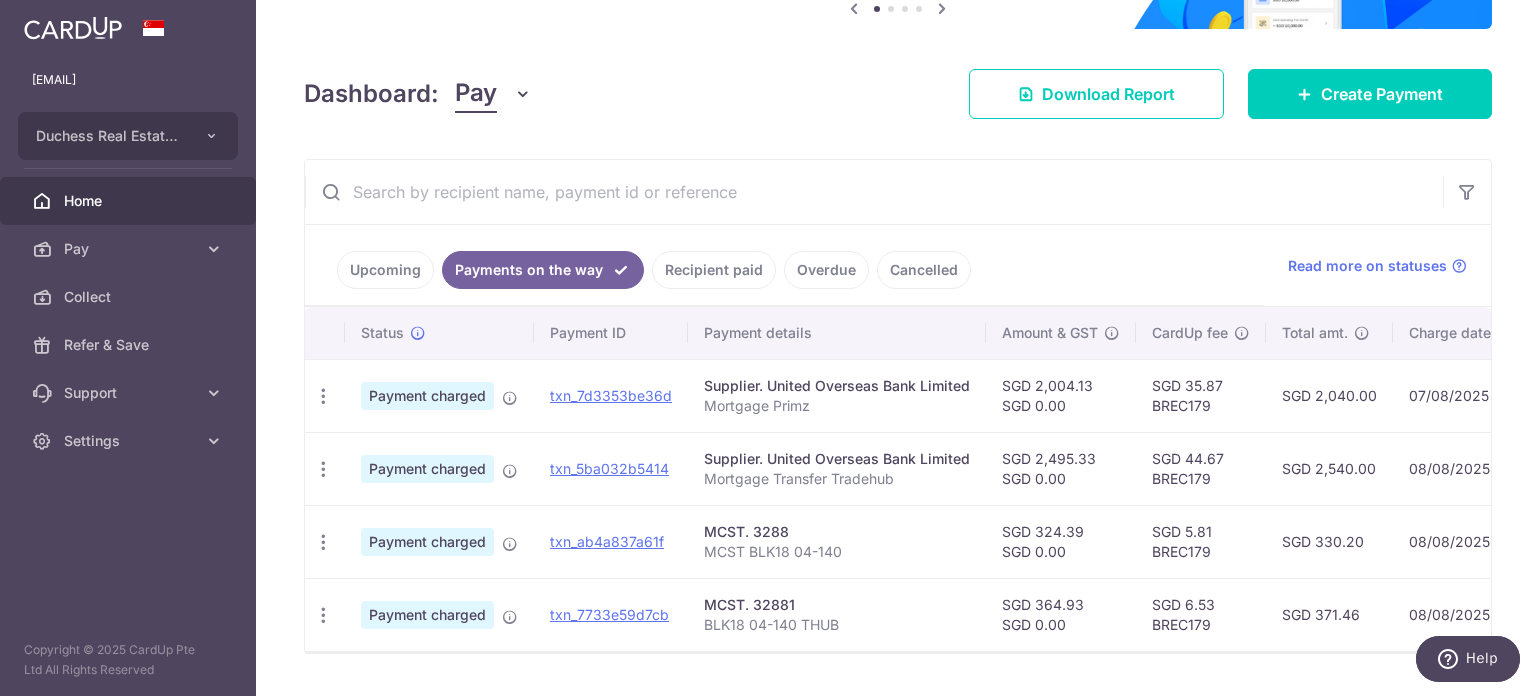 scroll, scrollTop: 262, scrollLeft: 0, axis: vertical 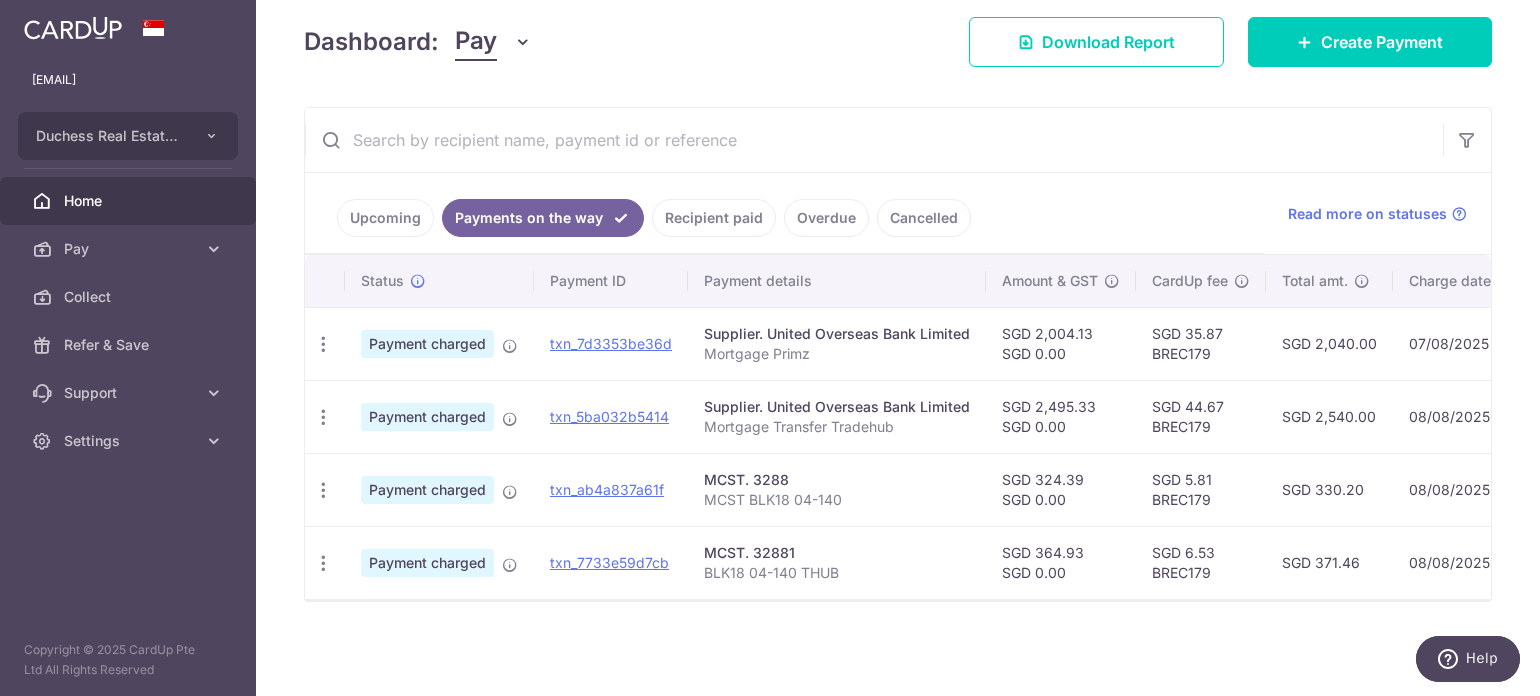 click on "Upcoming" at bounding box center [385, 218] 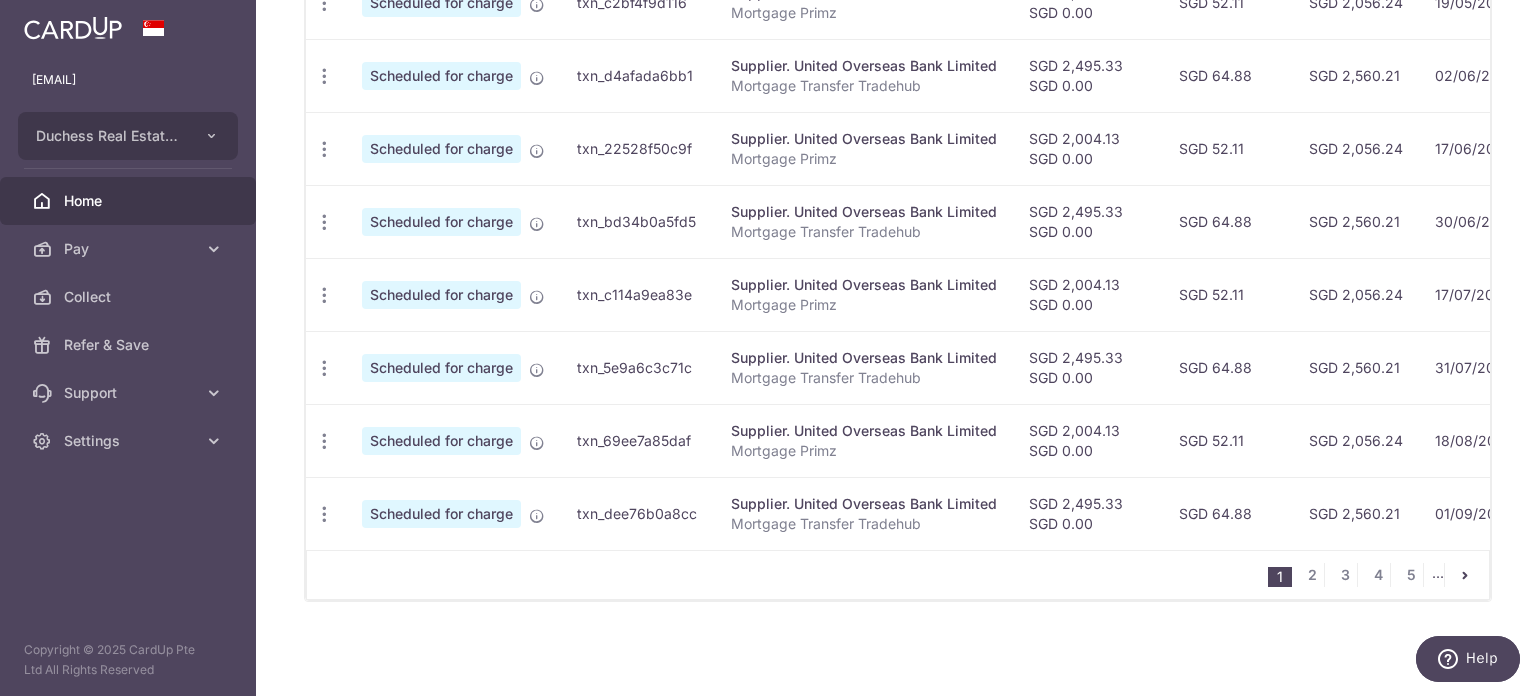 scroll, scrollTop: 831, scrollLeft: 0, axis: vertical 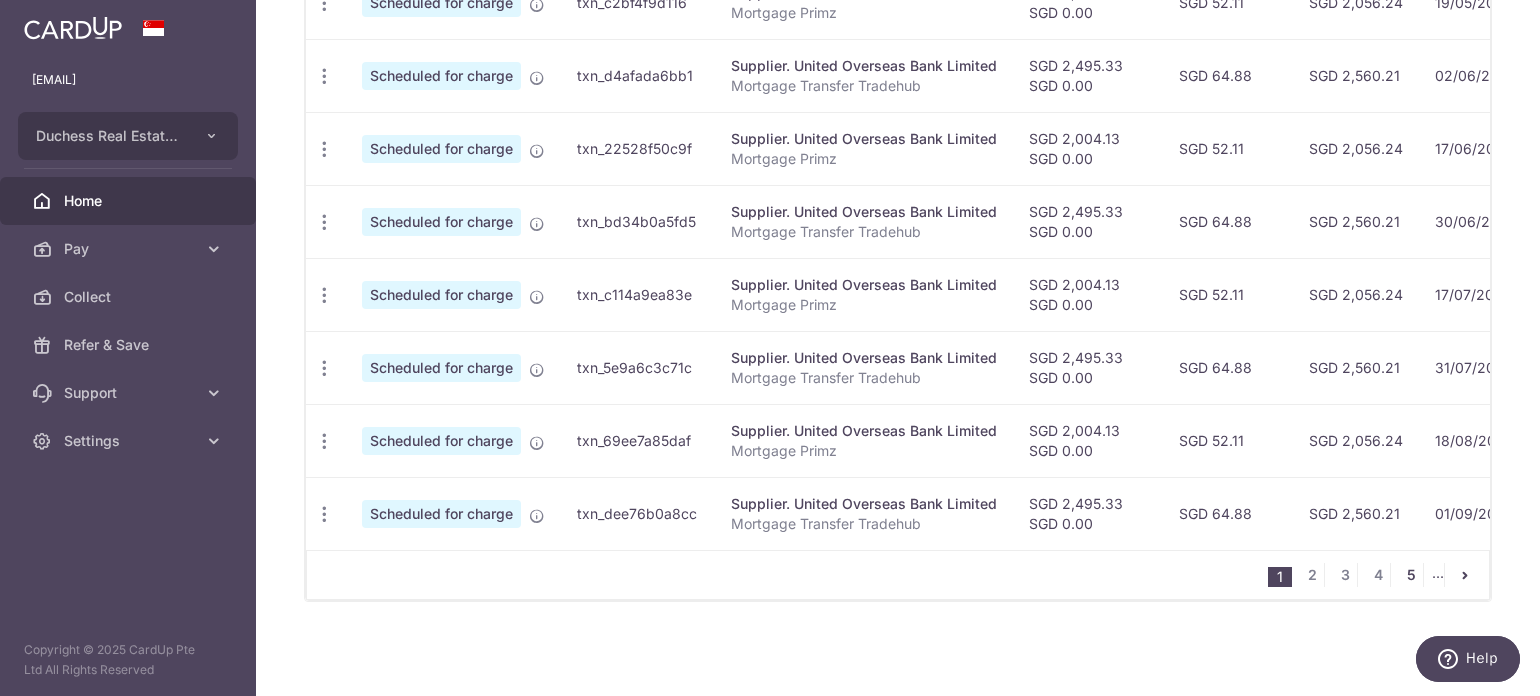 click on "5" at bounding box center [1411, 575] 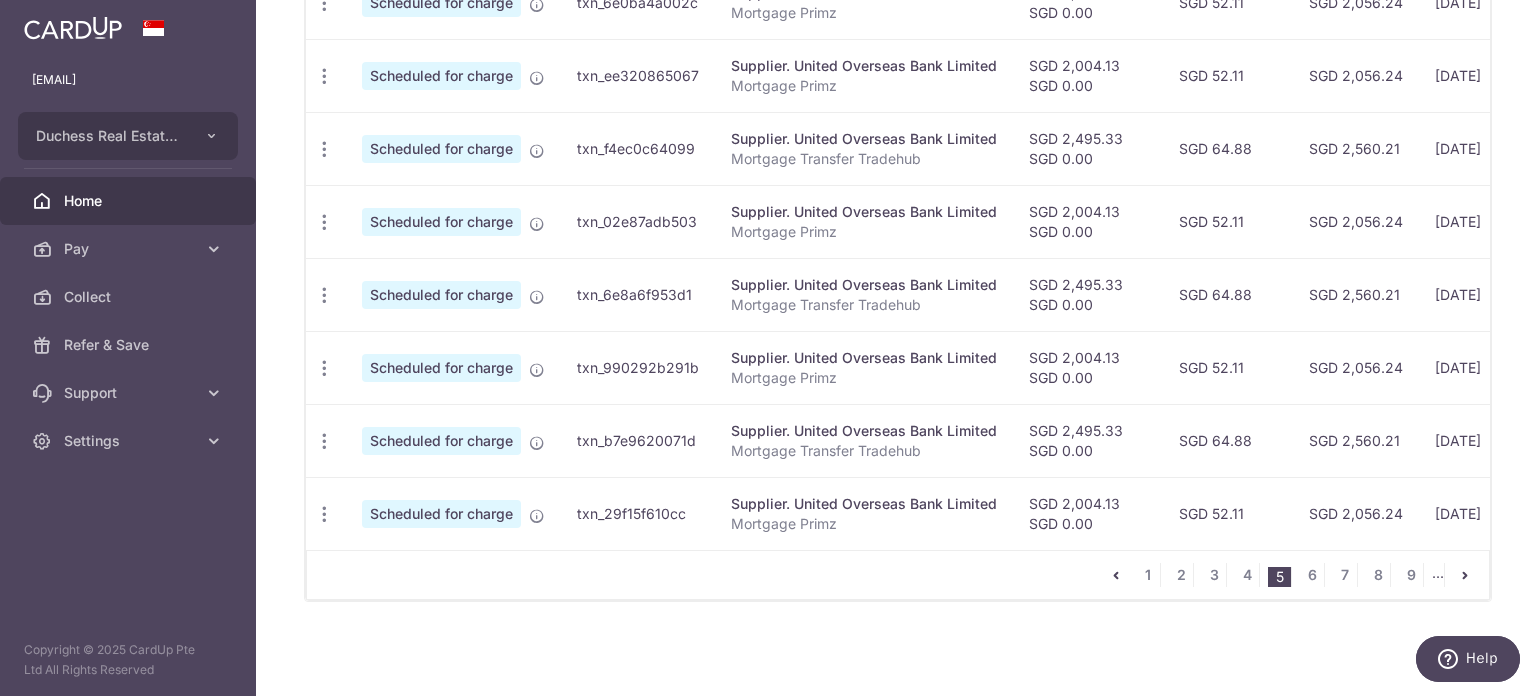 scroll, scrollTop: 831, scrollLeft: 0, axis: vertical 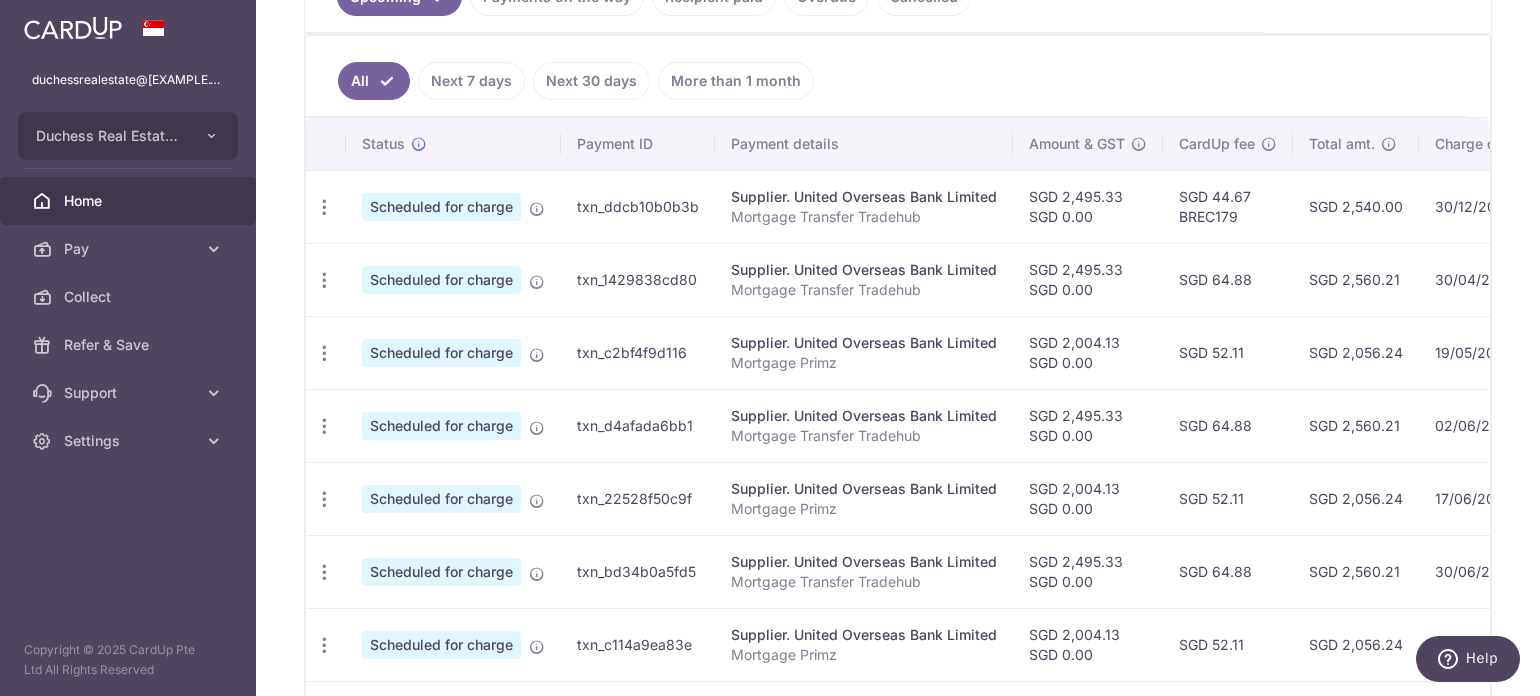 click on "Supplier. United Overseas Bank Limited
Mortgage Primz" at bounding box center (864, 352) 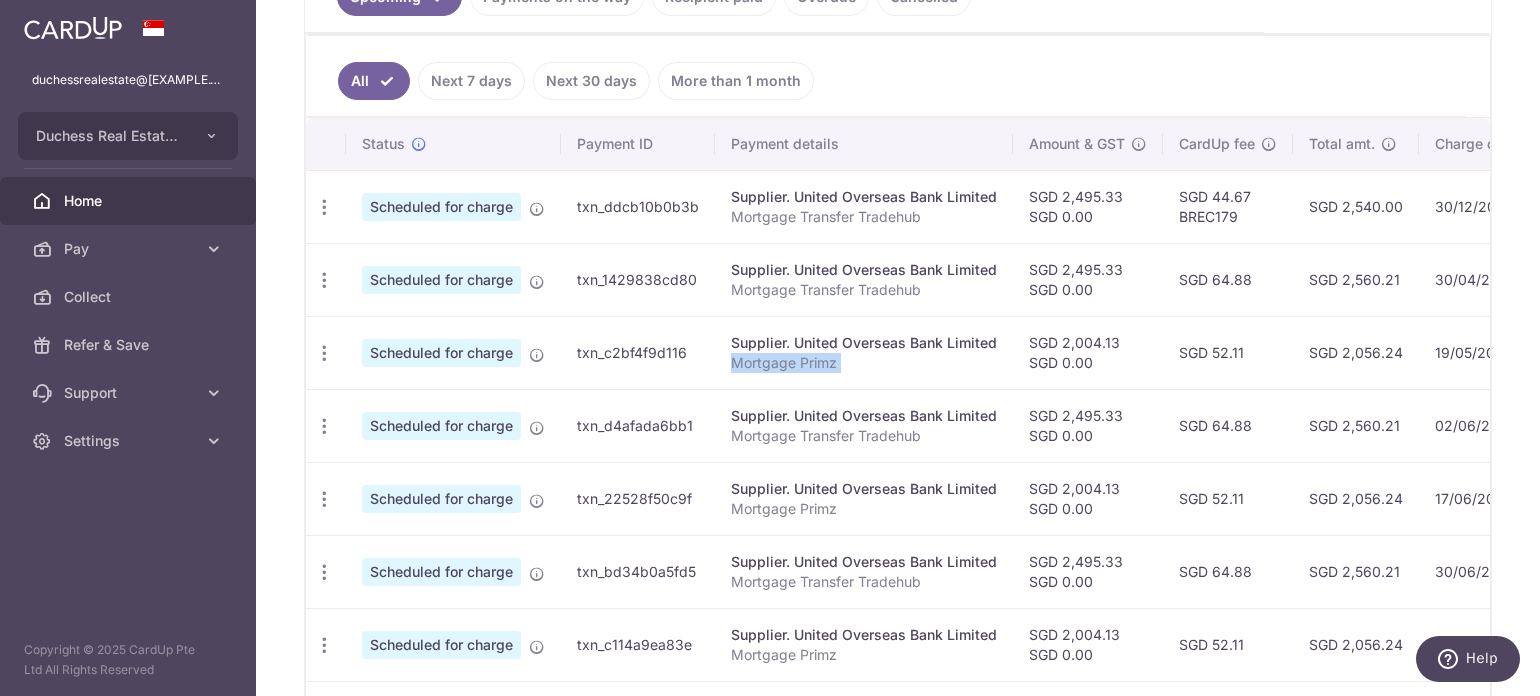 click on "Mortgage Primz" at bounding box center [864, 363] 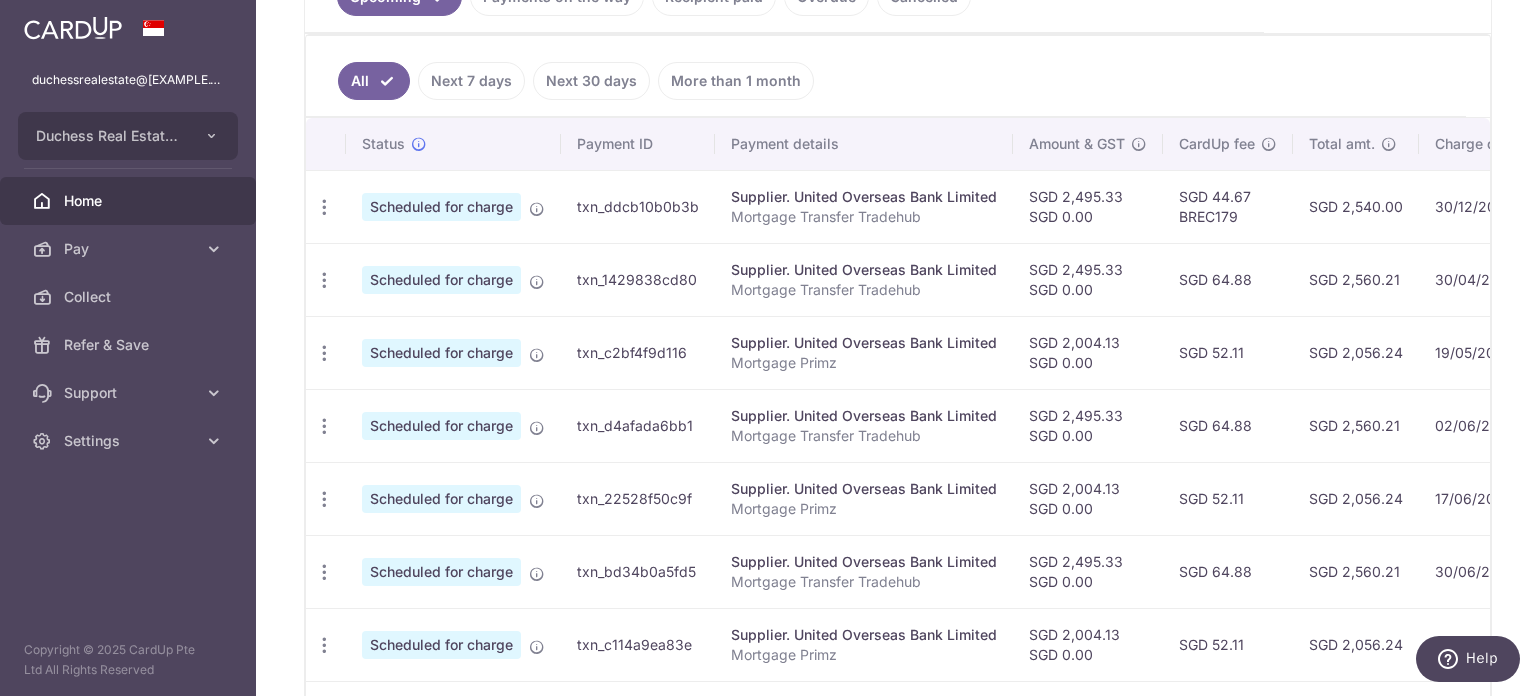 click on "Mortgage Primz" at bounding box center [864, 363] 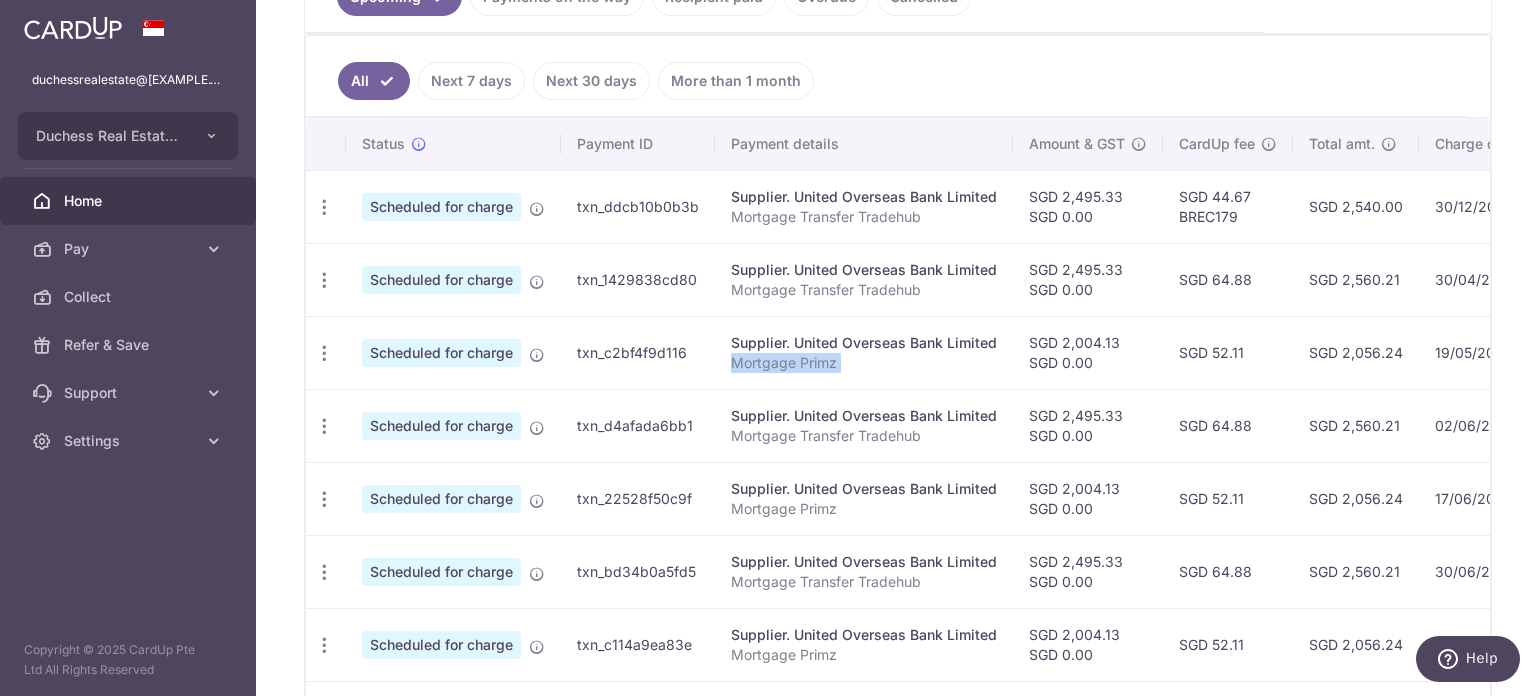 click on "Mortgage Primz" at bounding box center (864, 363) 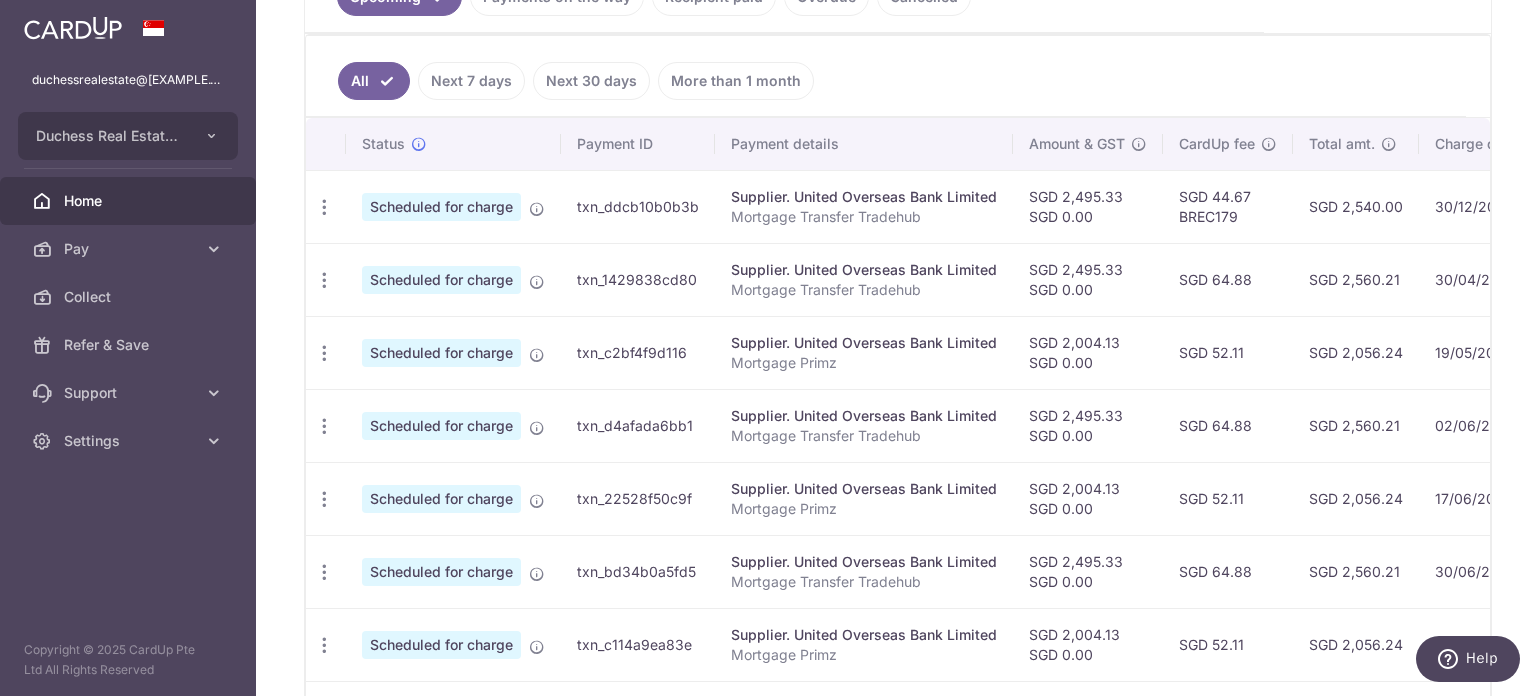 click on "Supplier. United Overseas Bank Limited" at bounding box center [864, 343] 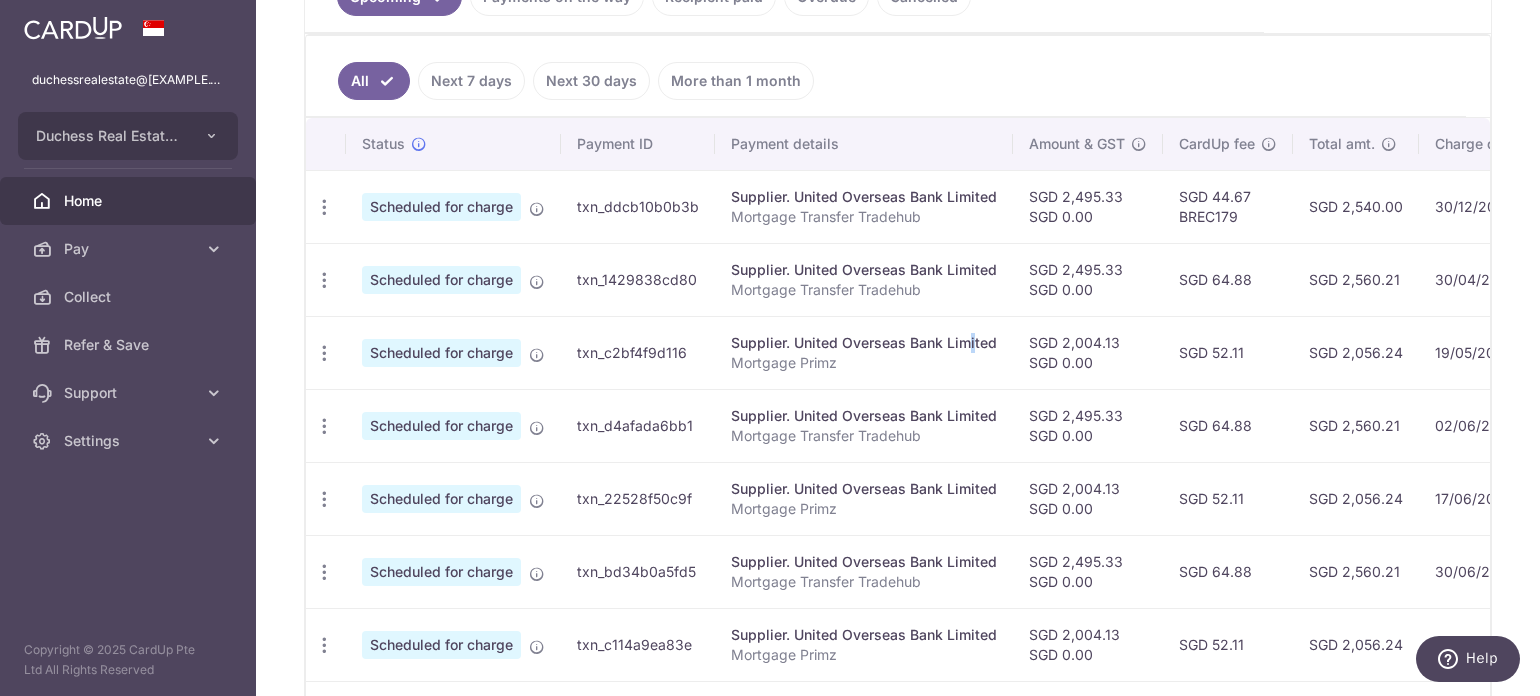 click on "Supplier. United Overseas Bank Limited" at bounding box center (864, 343) 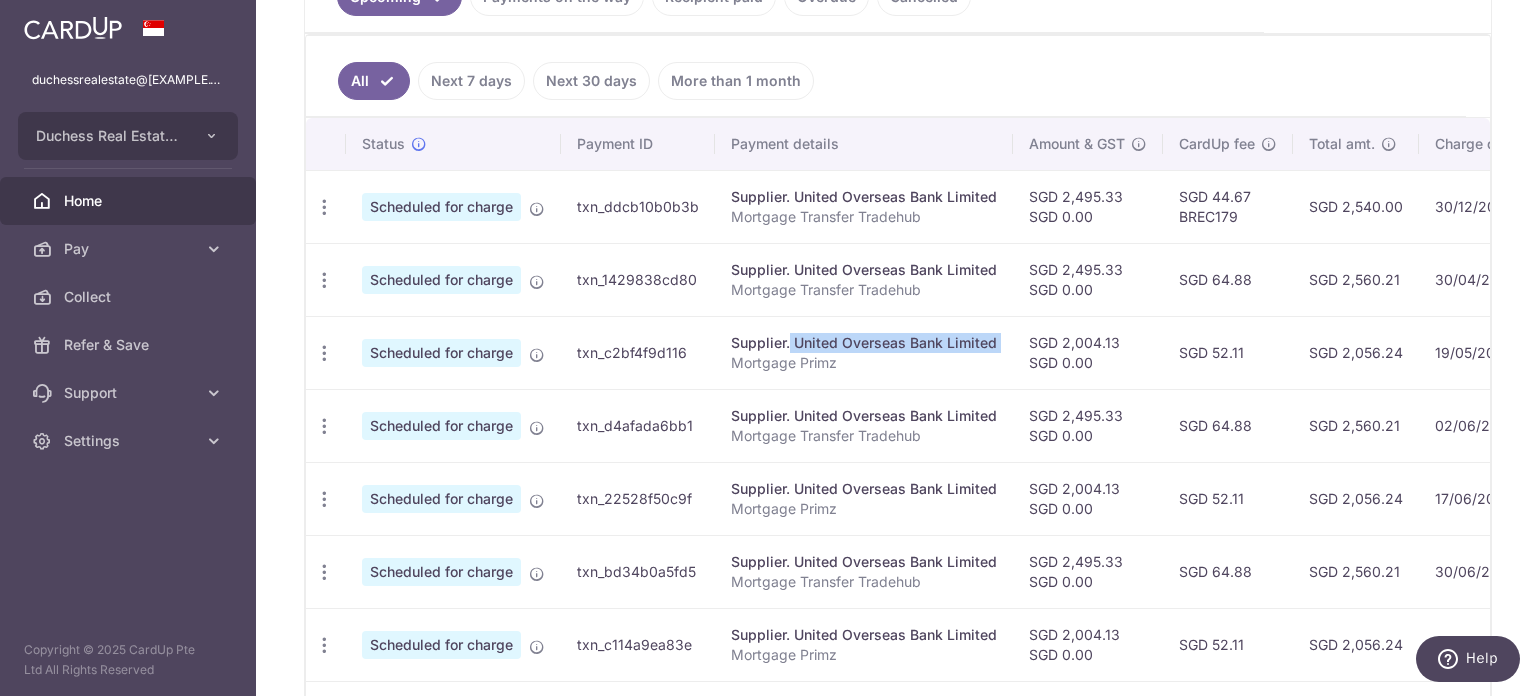click on "Supplier. United Overseas Bank Limited" at bounding box center (864, 343) 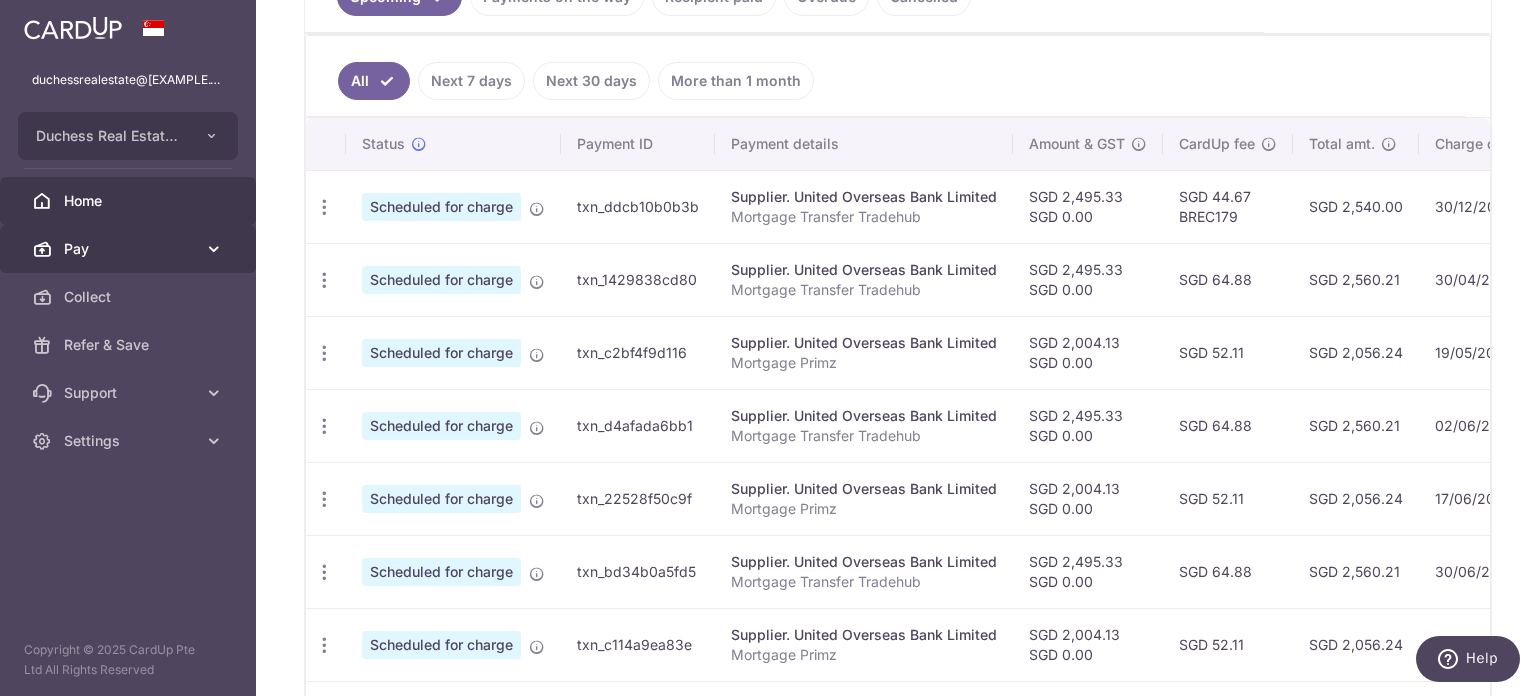 click on "Pay" at bounding box center (130, 249) 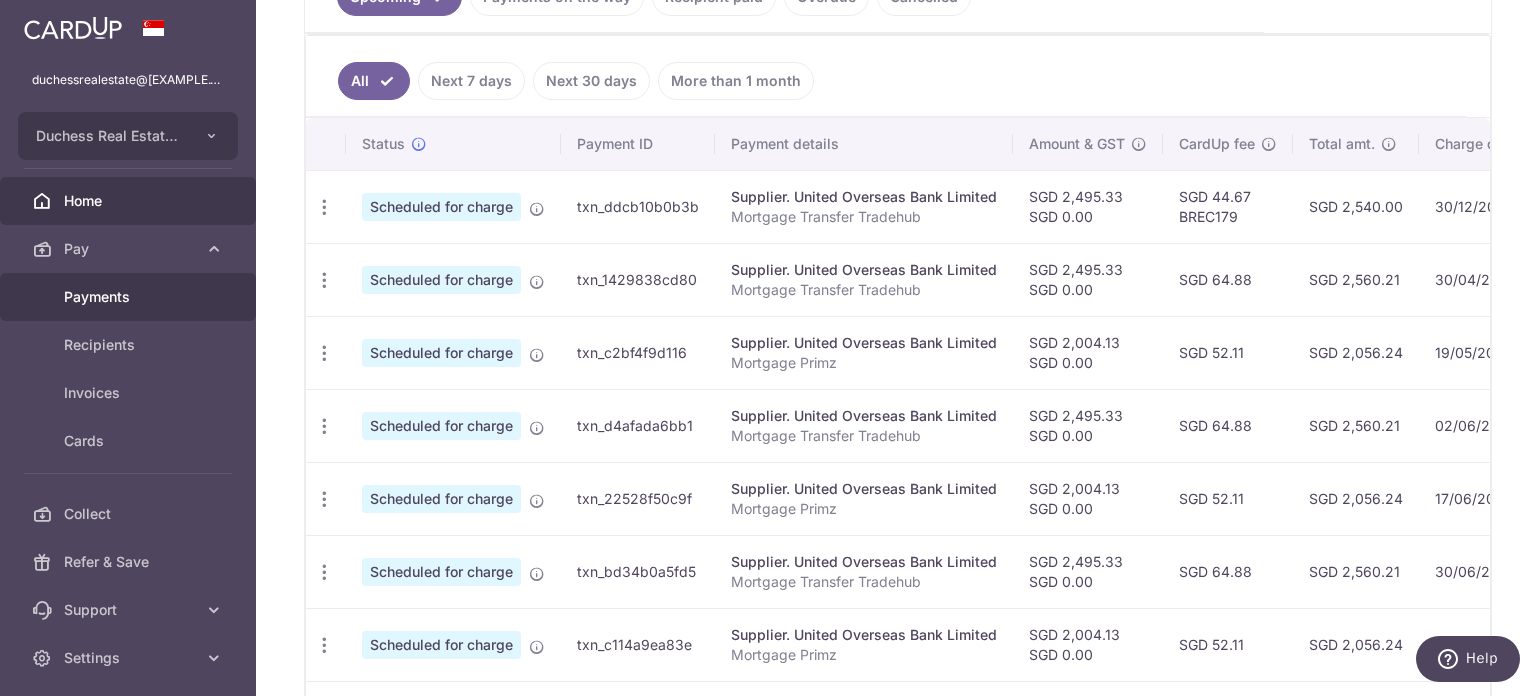 click on "Payments" at bounding box center (128, 297) 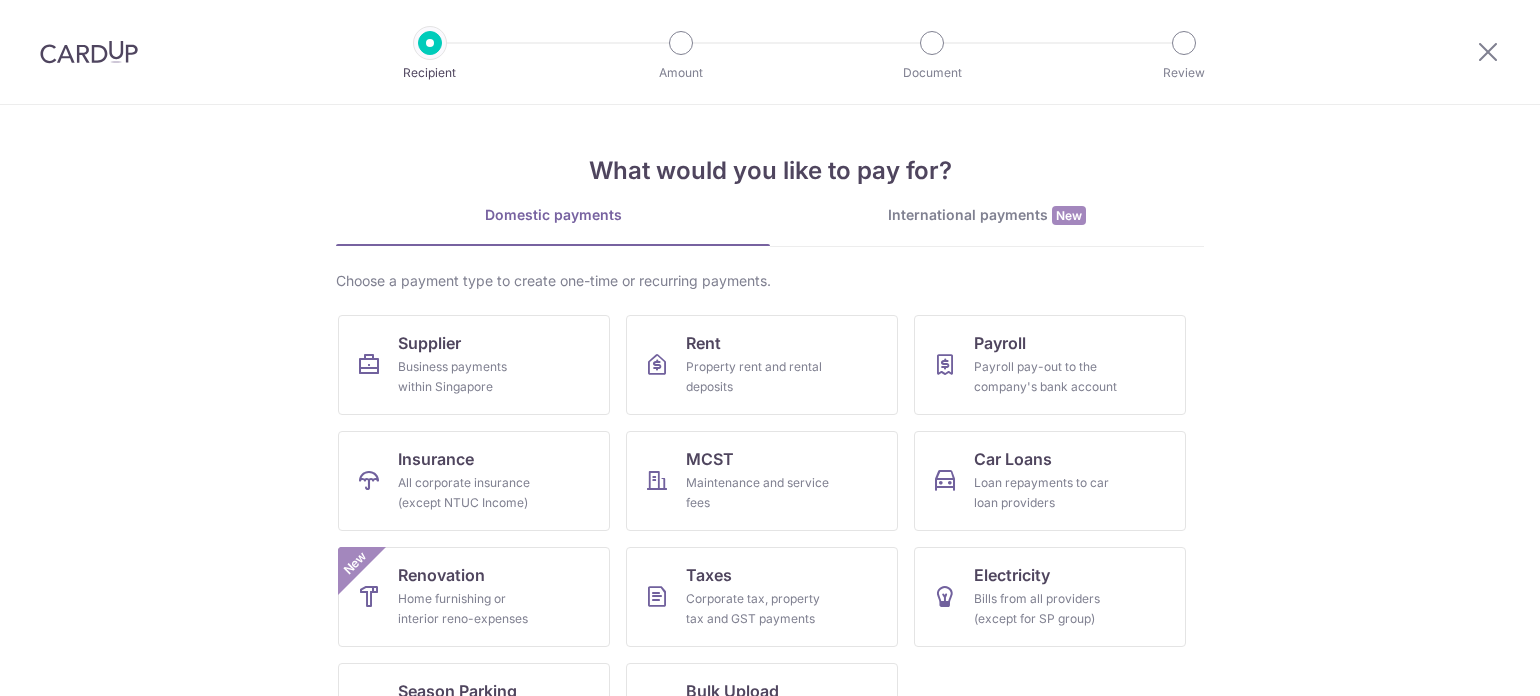 scroll, scrollTop: 0, scrollLeft: 0, axis: both 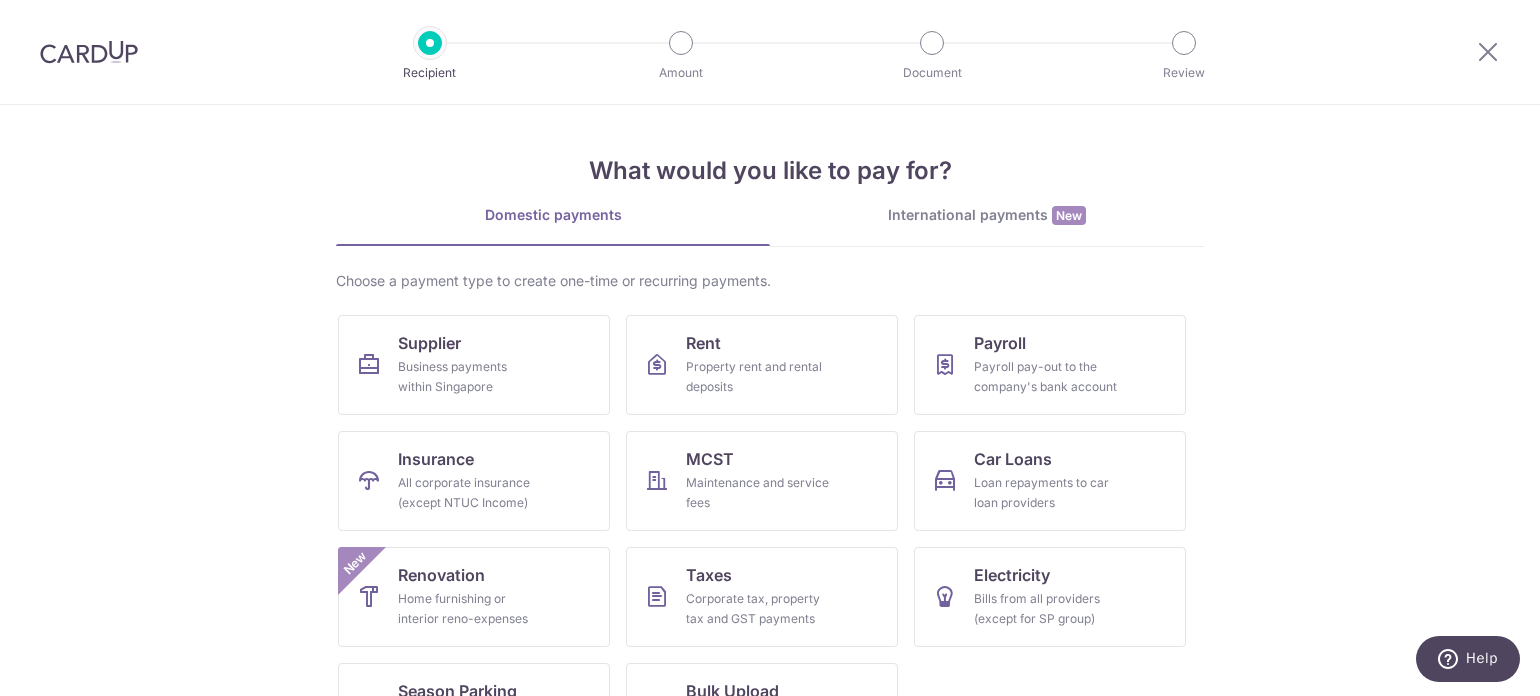 click at bounding box center [1488, 52] 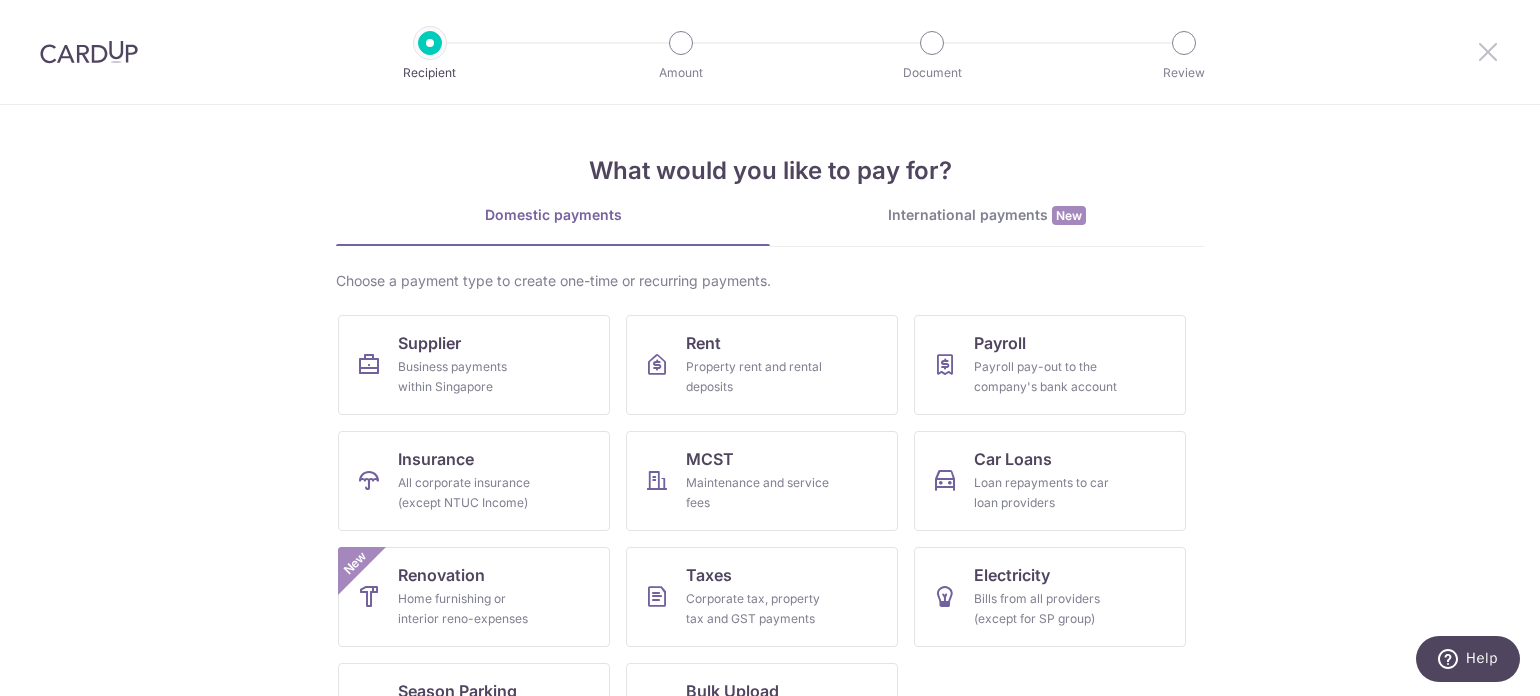 click at bounding box center [1488, 51] 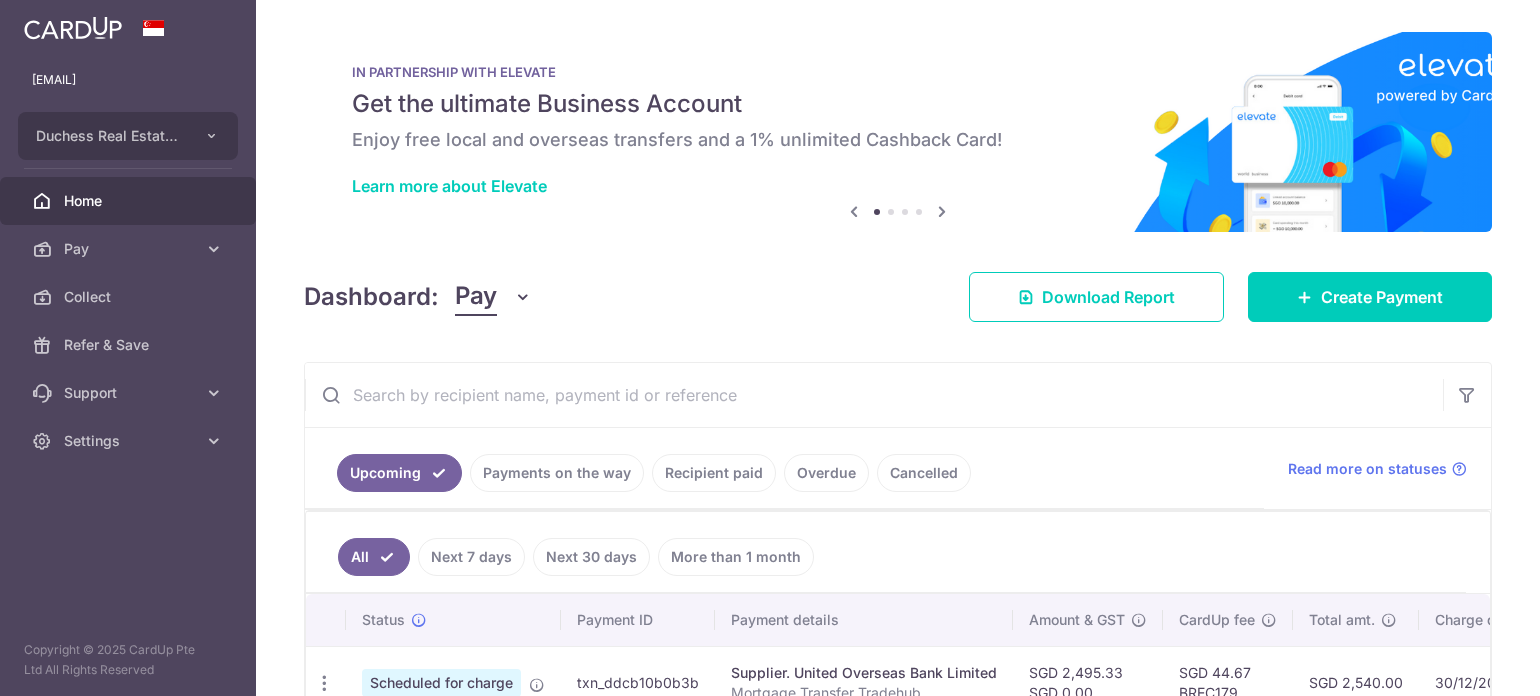 scroll, scrollTop: 0, scrollLeft: 0, axis: both 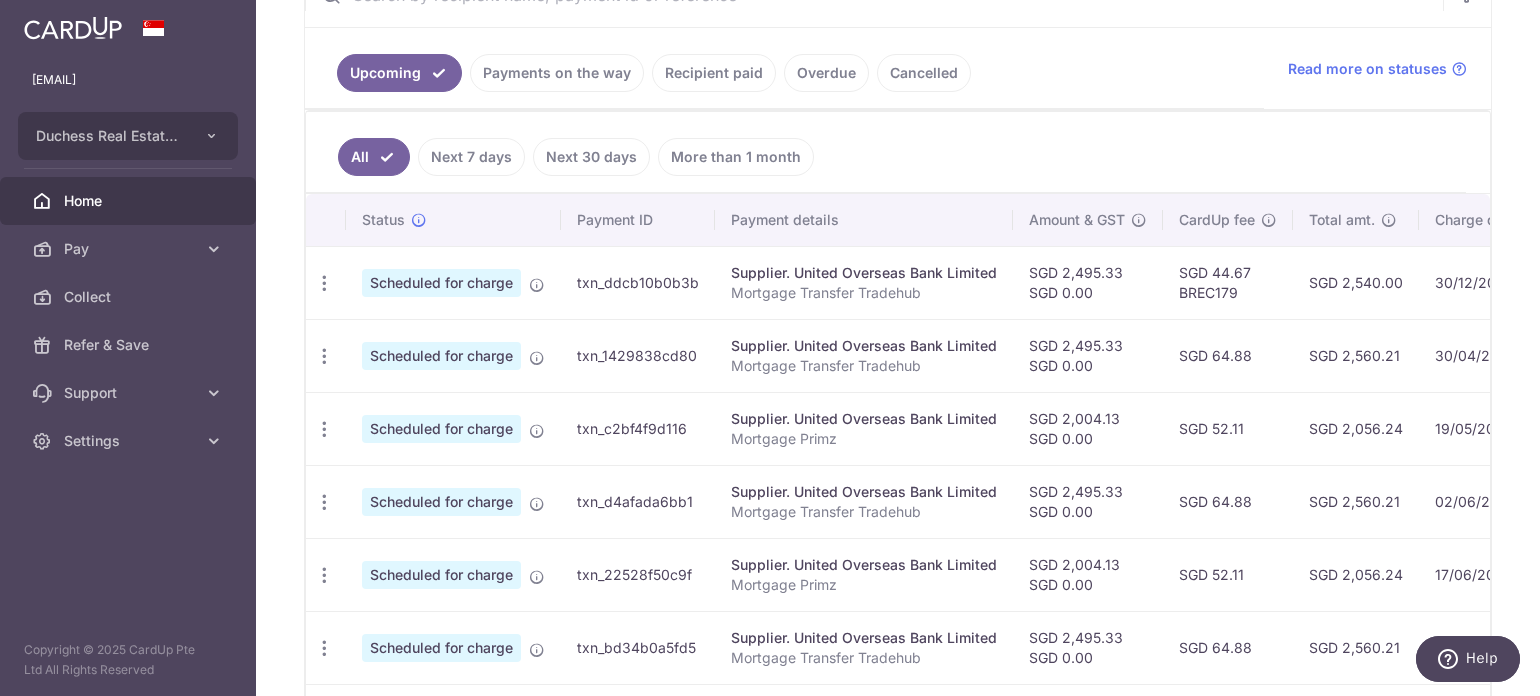 click on "duchessrealestate@gmail.com
Duchess Real Estate Investment Pte Ltd
Add new company
Duchess Real Estate Investment Pte Ltd
Home
Pay
Payments
Recipients
Invoices
Cards
Collect
Refer & Save
Support
FAQ
Contact Us
Settings
Account
Logout" at bounding box center (128, 348) 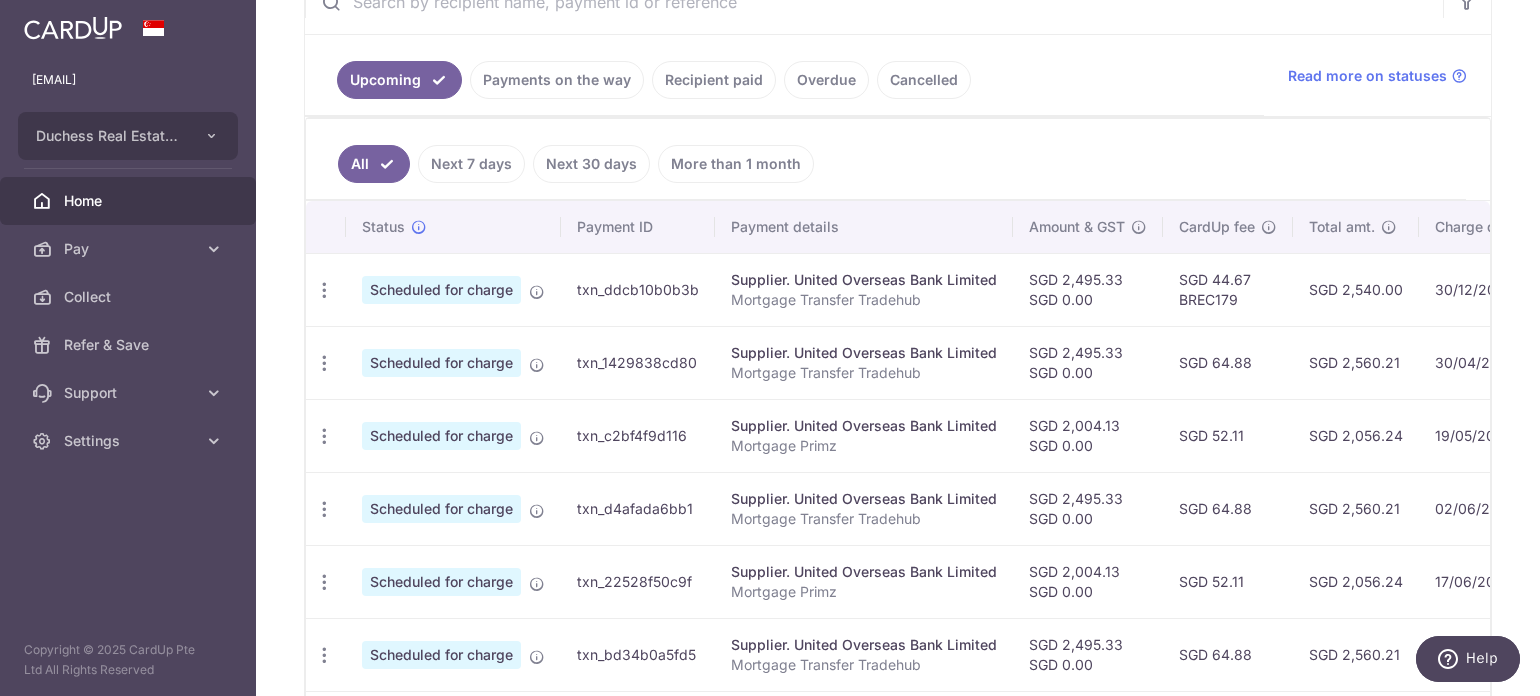 scroll, scrollTop: 400, scrollLeft: 0, axis: vertical 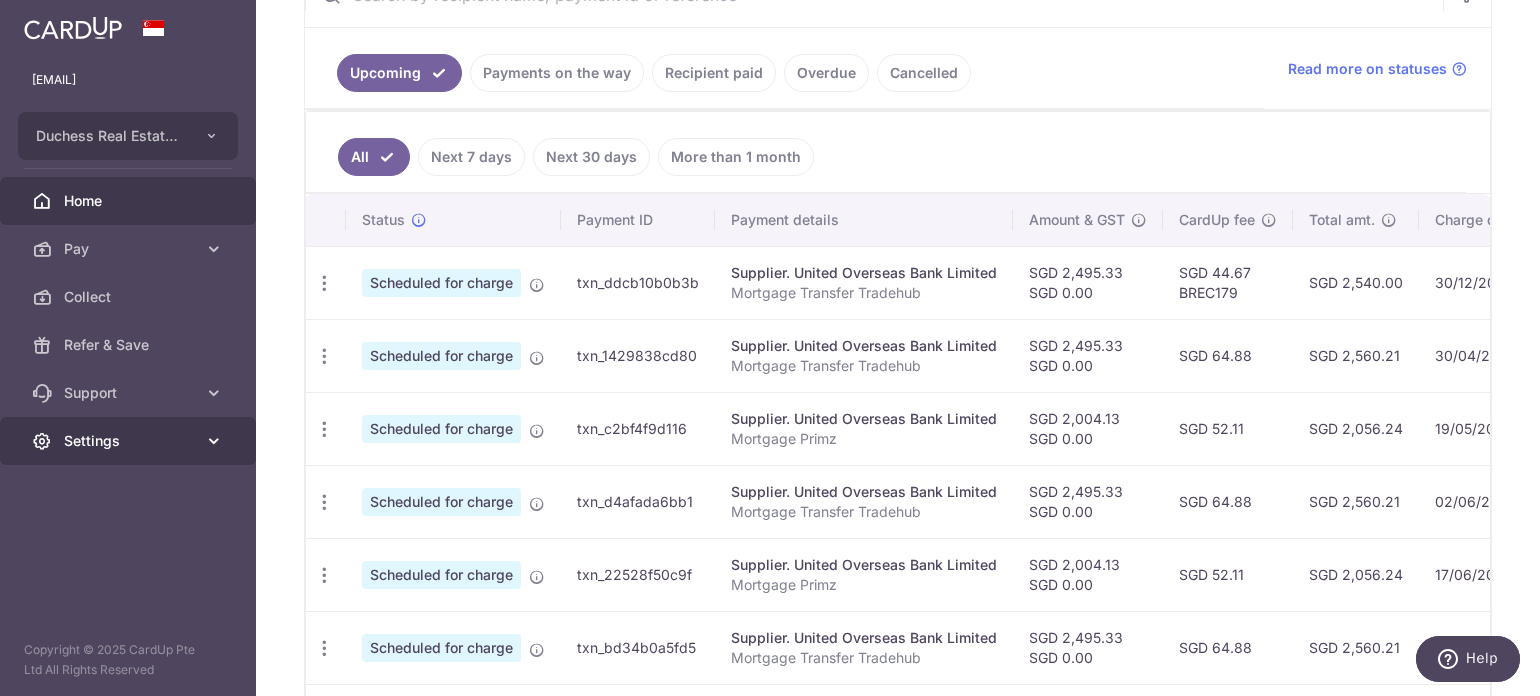 click on "Settings" at bounding box center [128, 441] 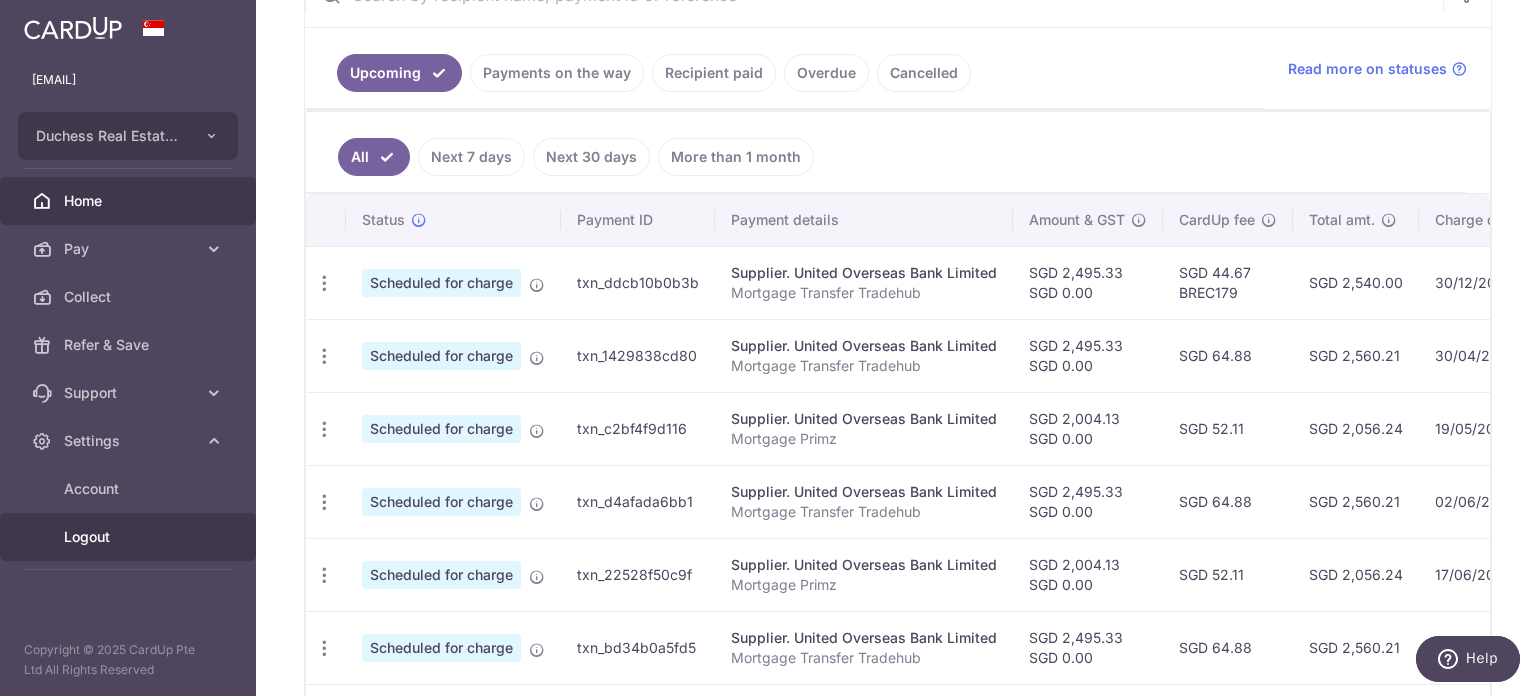 click on "Logout" at bounding box center (128, 537) 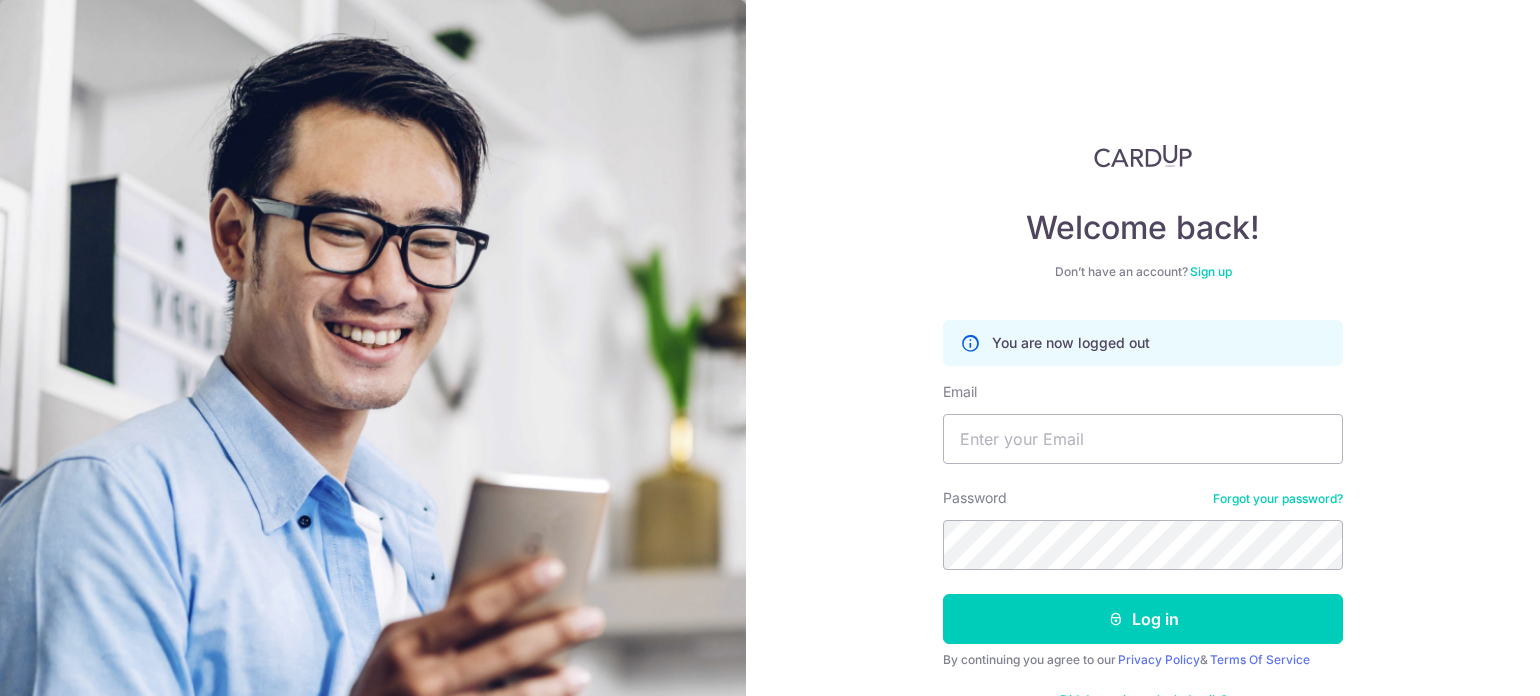 scroll, scrollTop: 0, scrollLeft: 0, axis: both 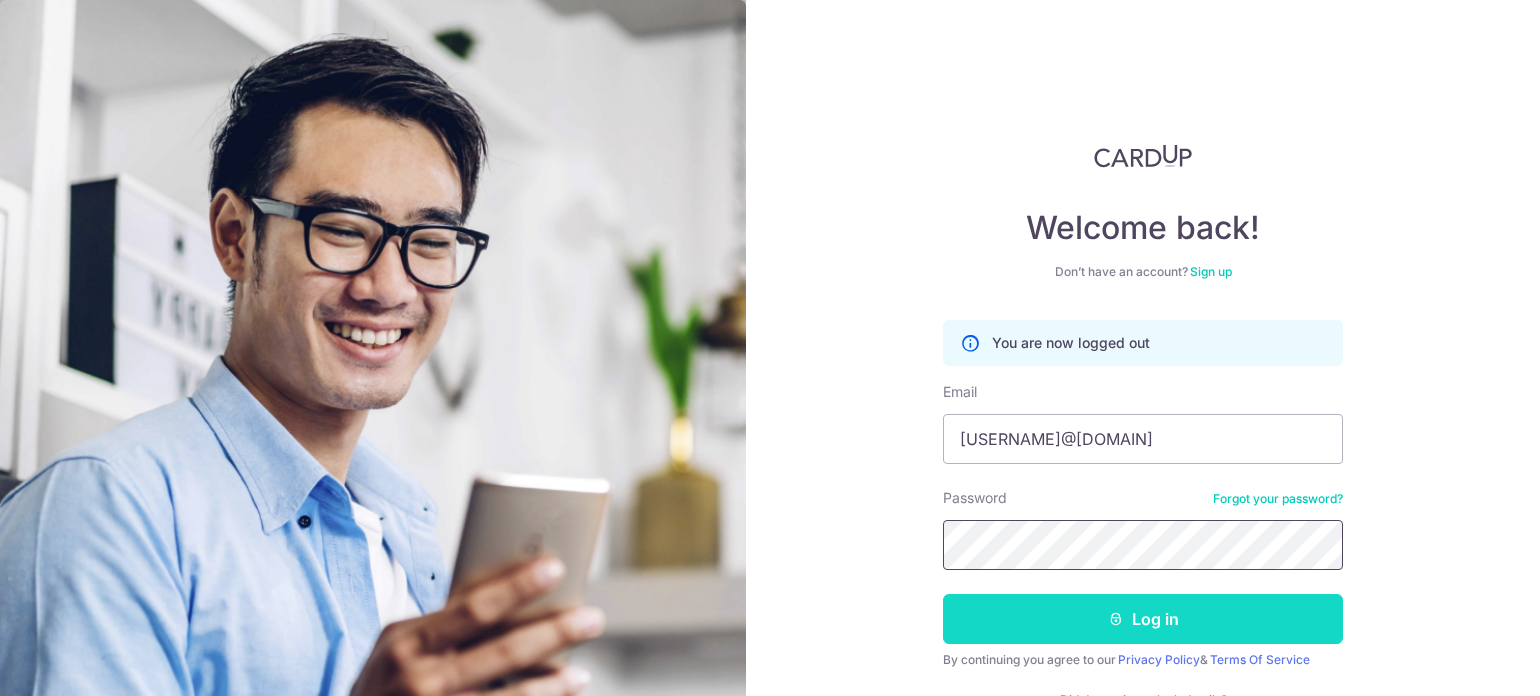 click on "Log in" at bounding box center (1143, 619) 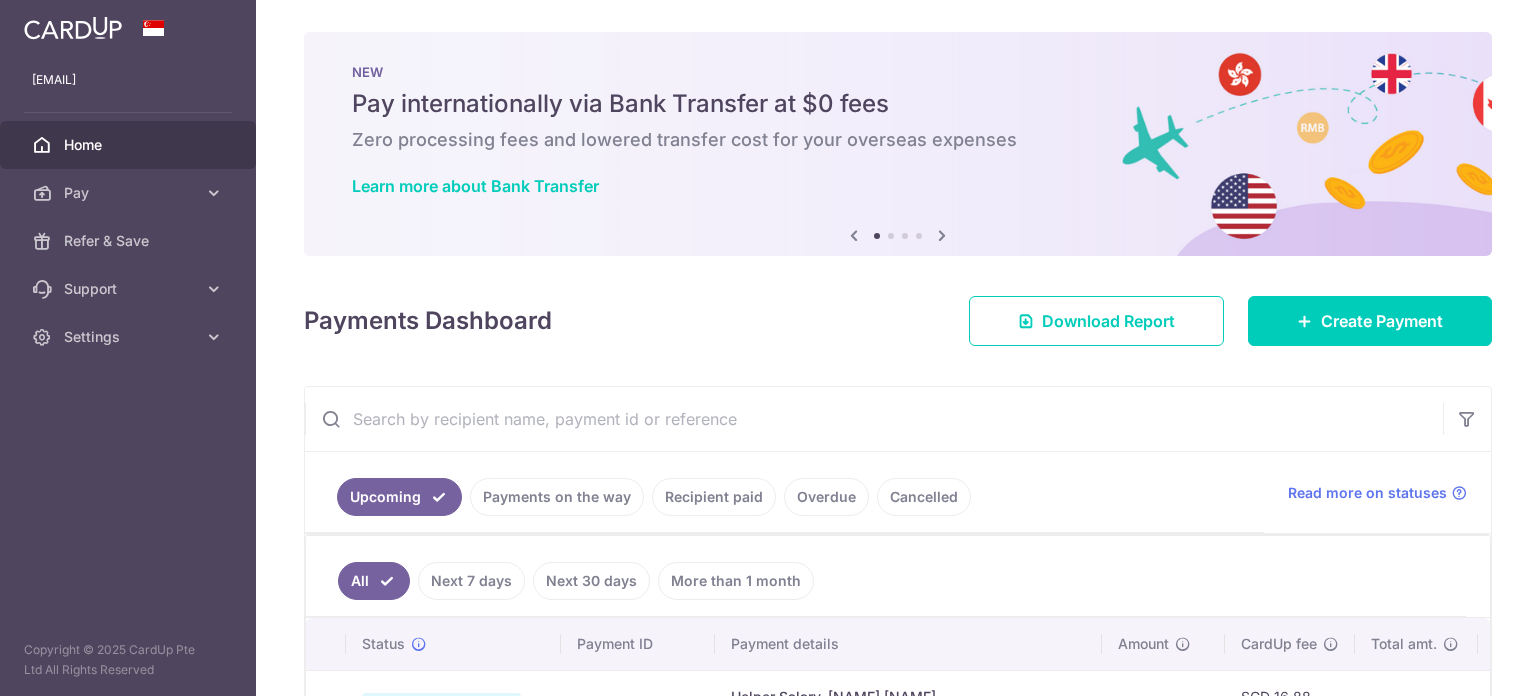 scroll, scrollTop: 0, scrollLeft: 0, axis: both 